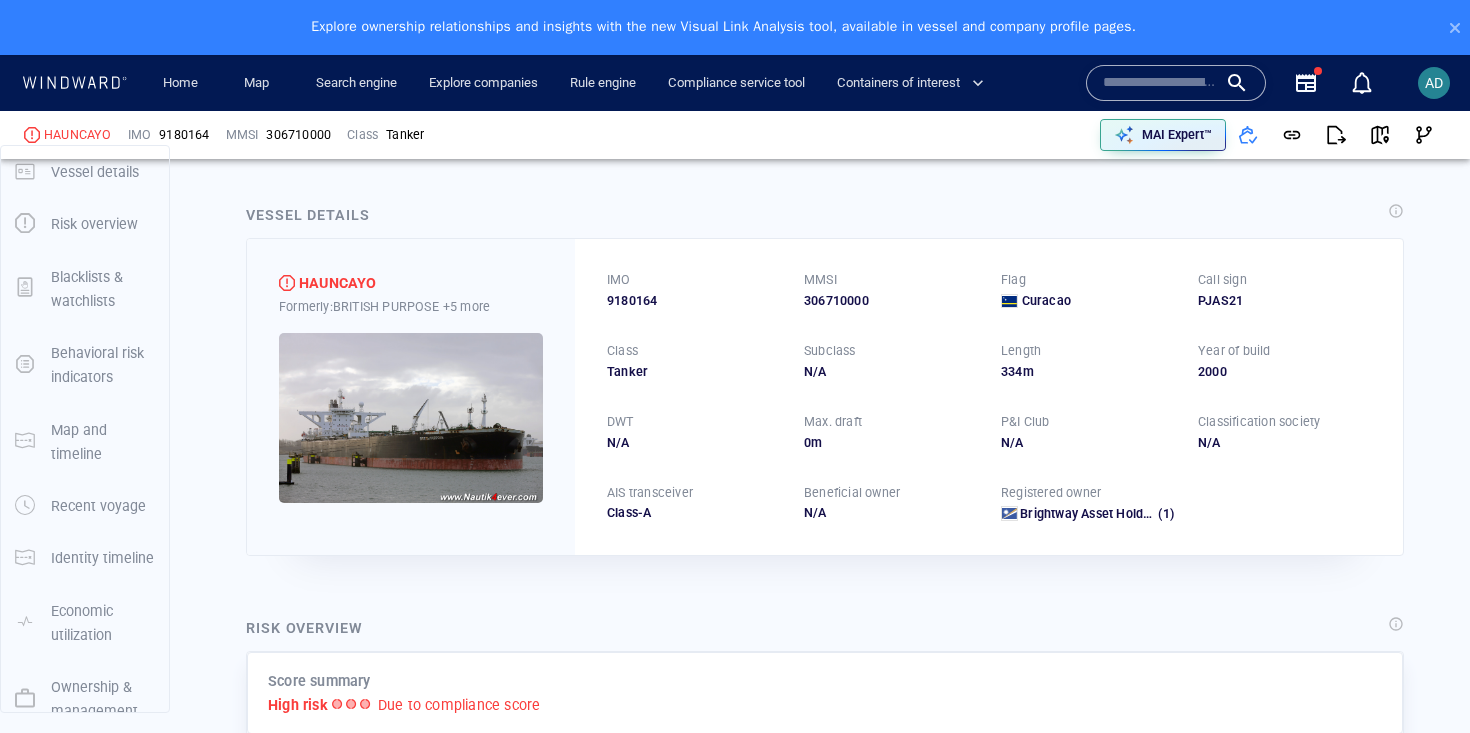 scroll, scrollTop: 0, scrollLeft: 0, axis: both 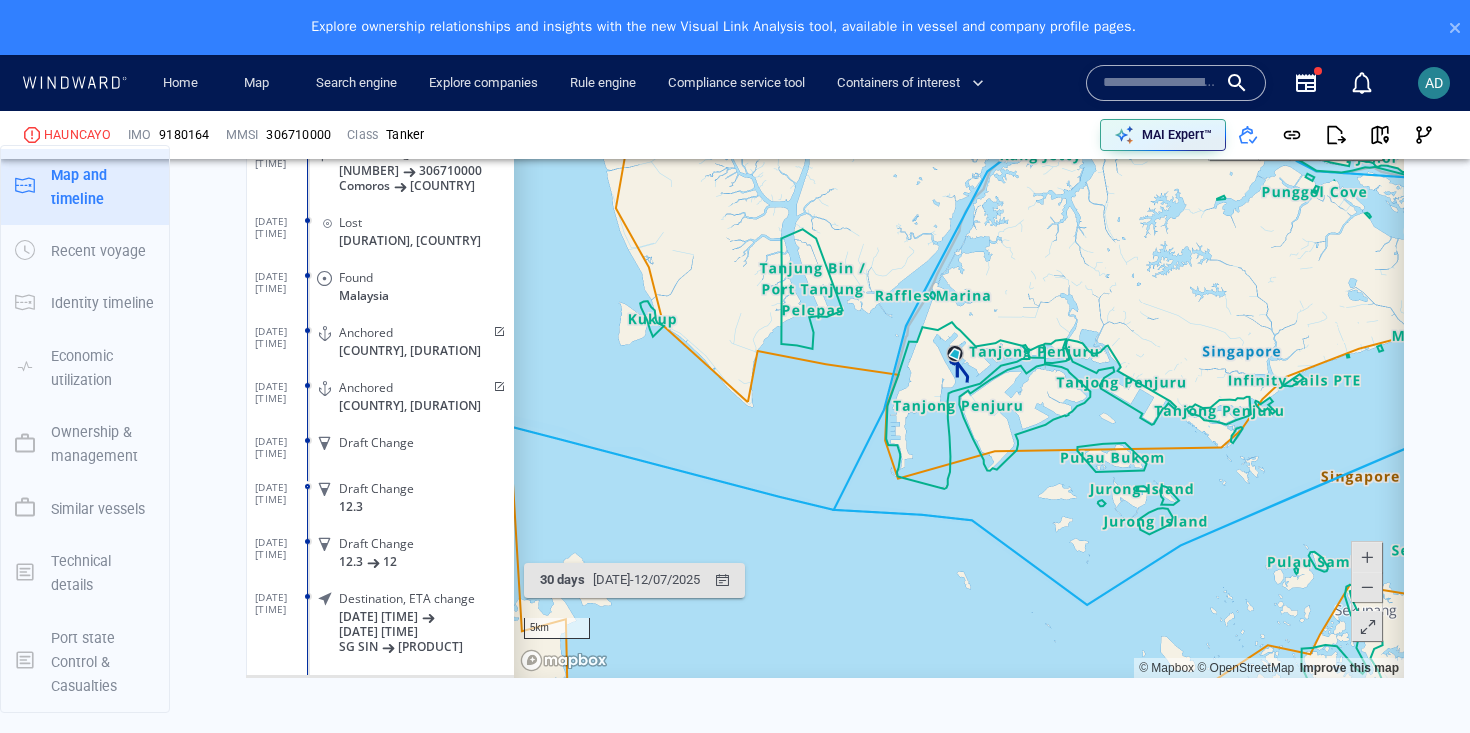 click on "Anchored" 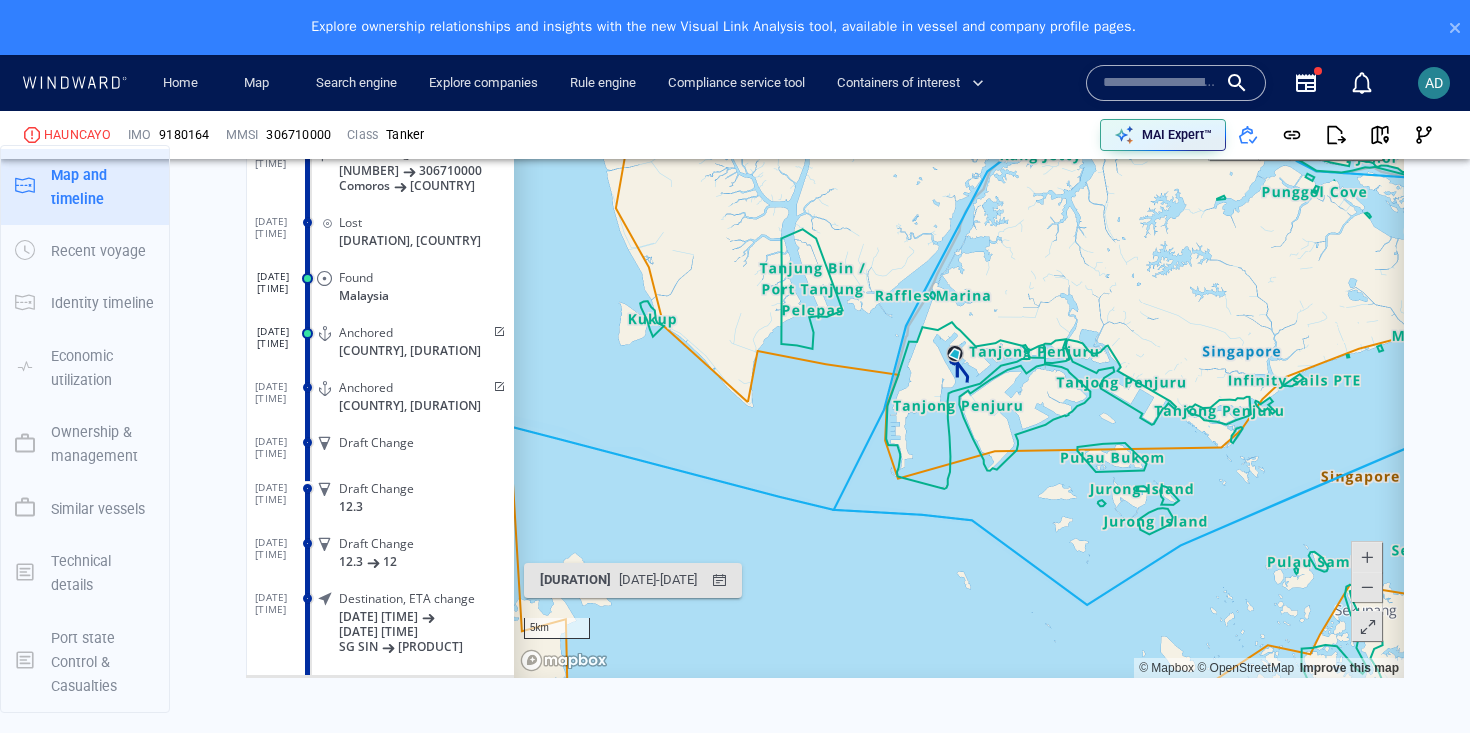 drag, startPoint x: 851, startPoint y: 494, endPoint x: 837, endPoint y: 486, distance: 16.124516 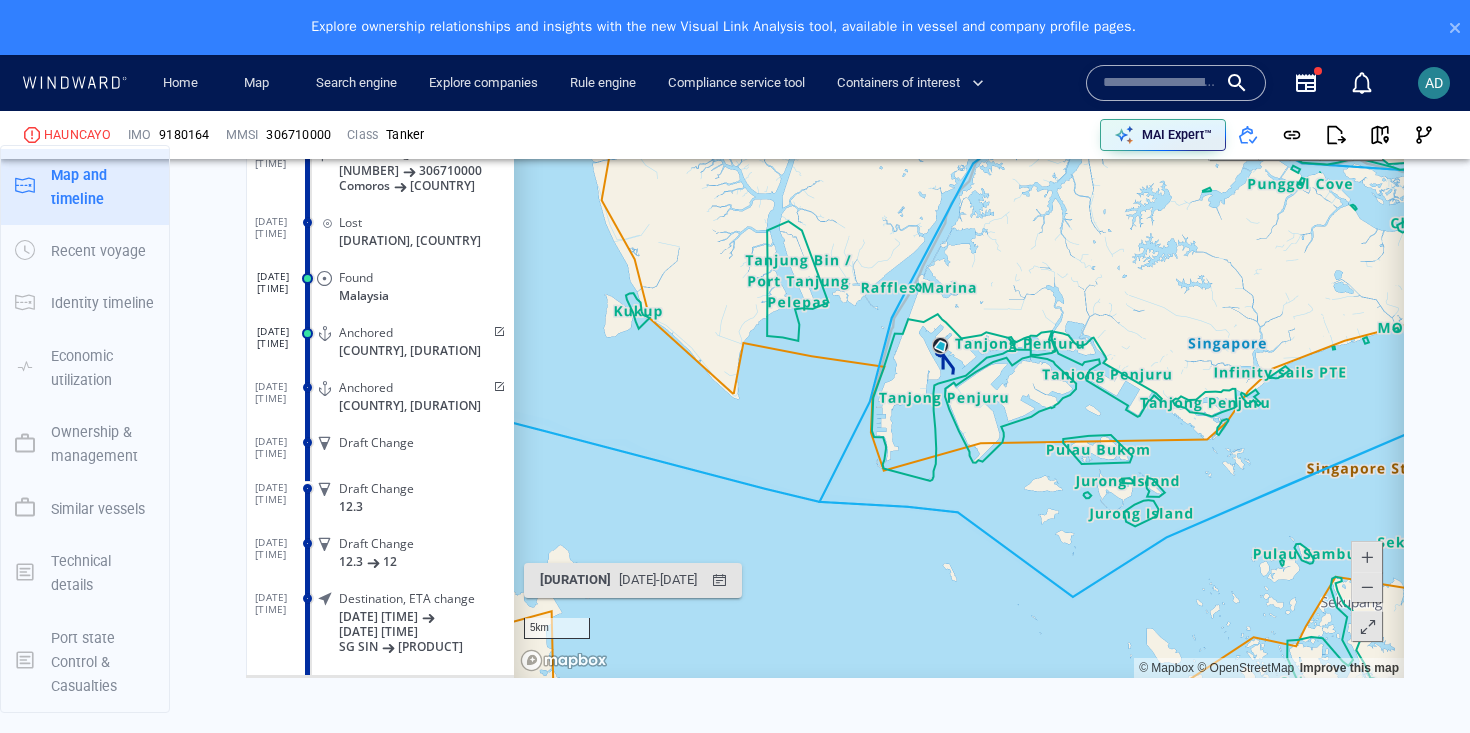 click on "[COUNTRY], [DURATION]" 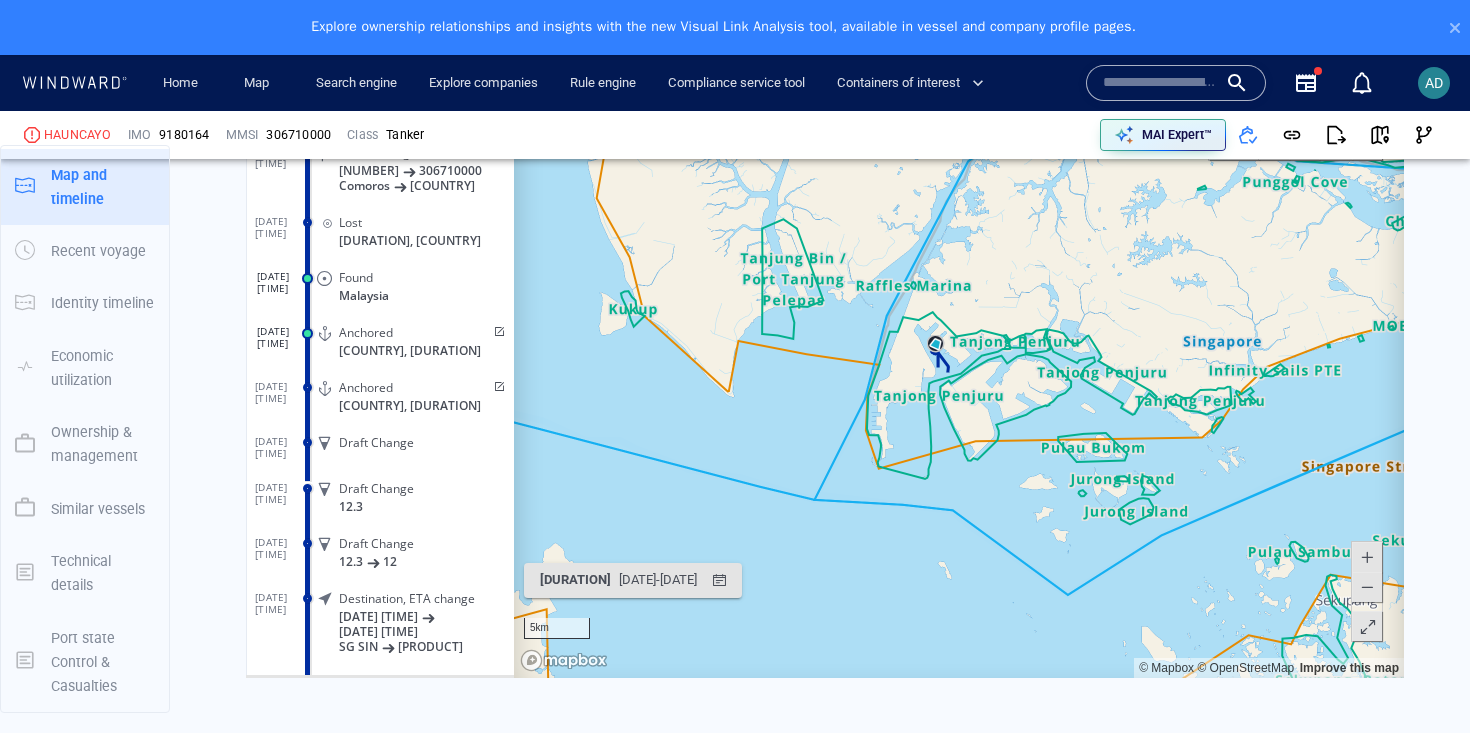 drag, startPoint x: 988, startPoint y: 493, endPoint x: 482, endPoint y: 325, distance: 533.1604 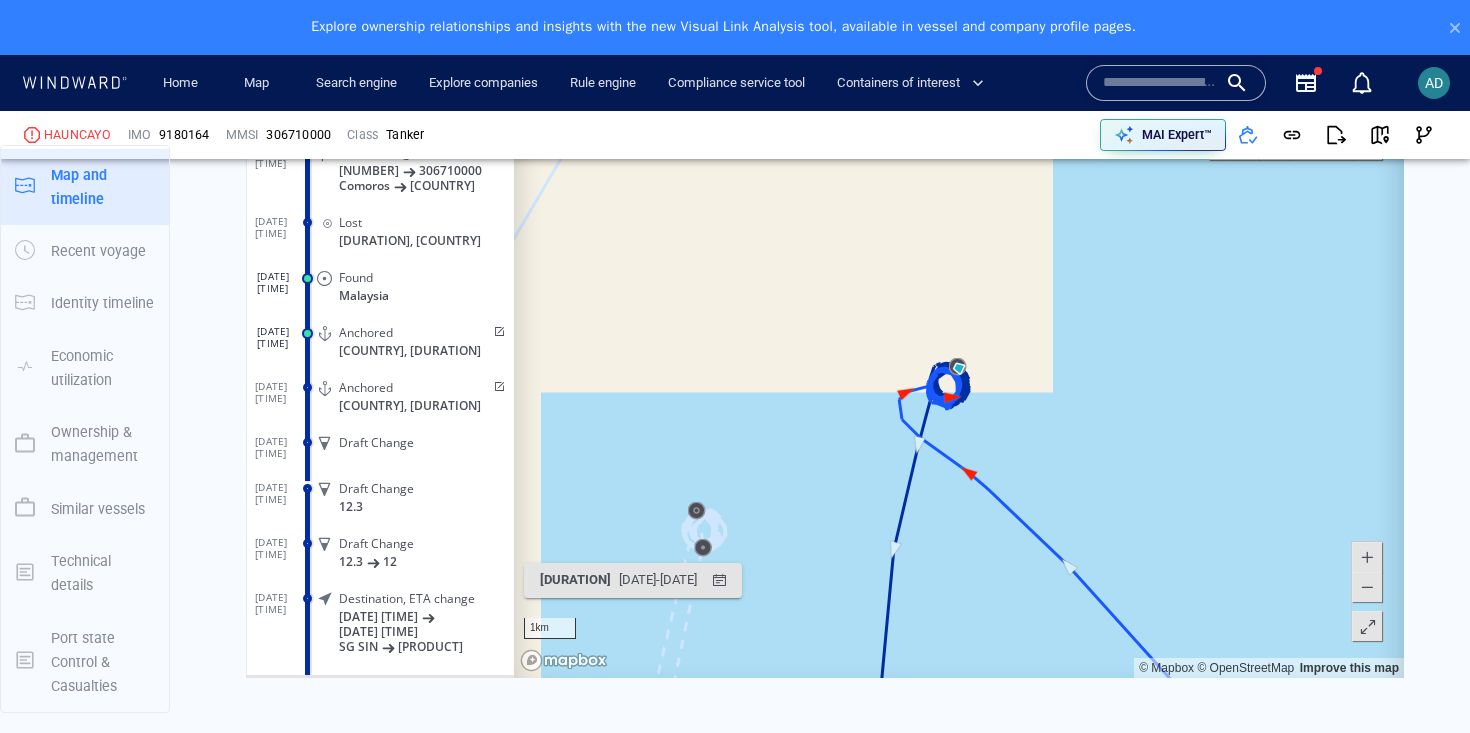 drag, startPoint x: 667, startPoint y: 438, endPoint x: 750, endPoint y: 411, distance: 87.28116 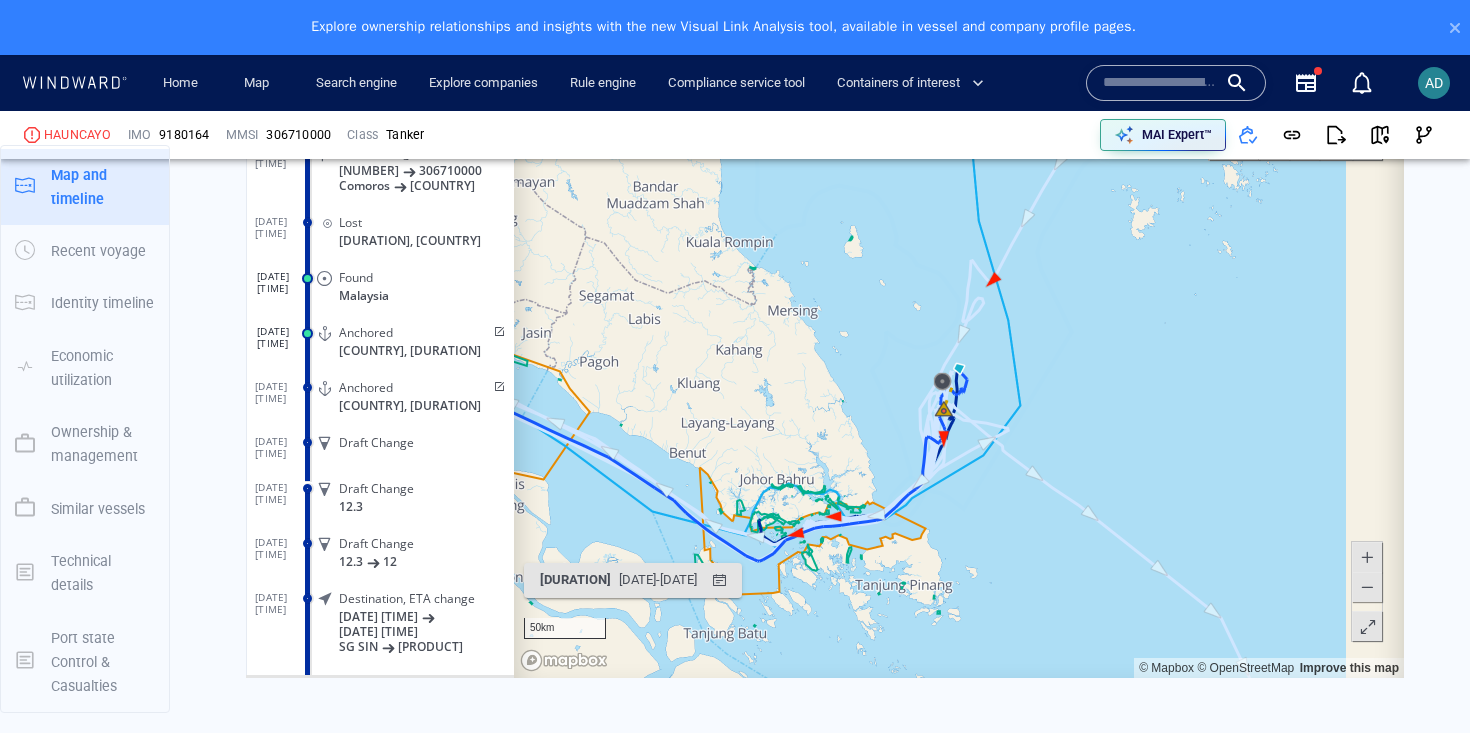 drag, startPoint x: 750, startPoint y: 411, endPoint x: 861, endPoint y: 397, distance: 111.8794 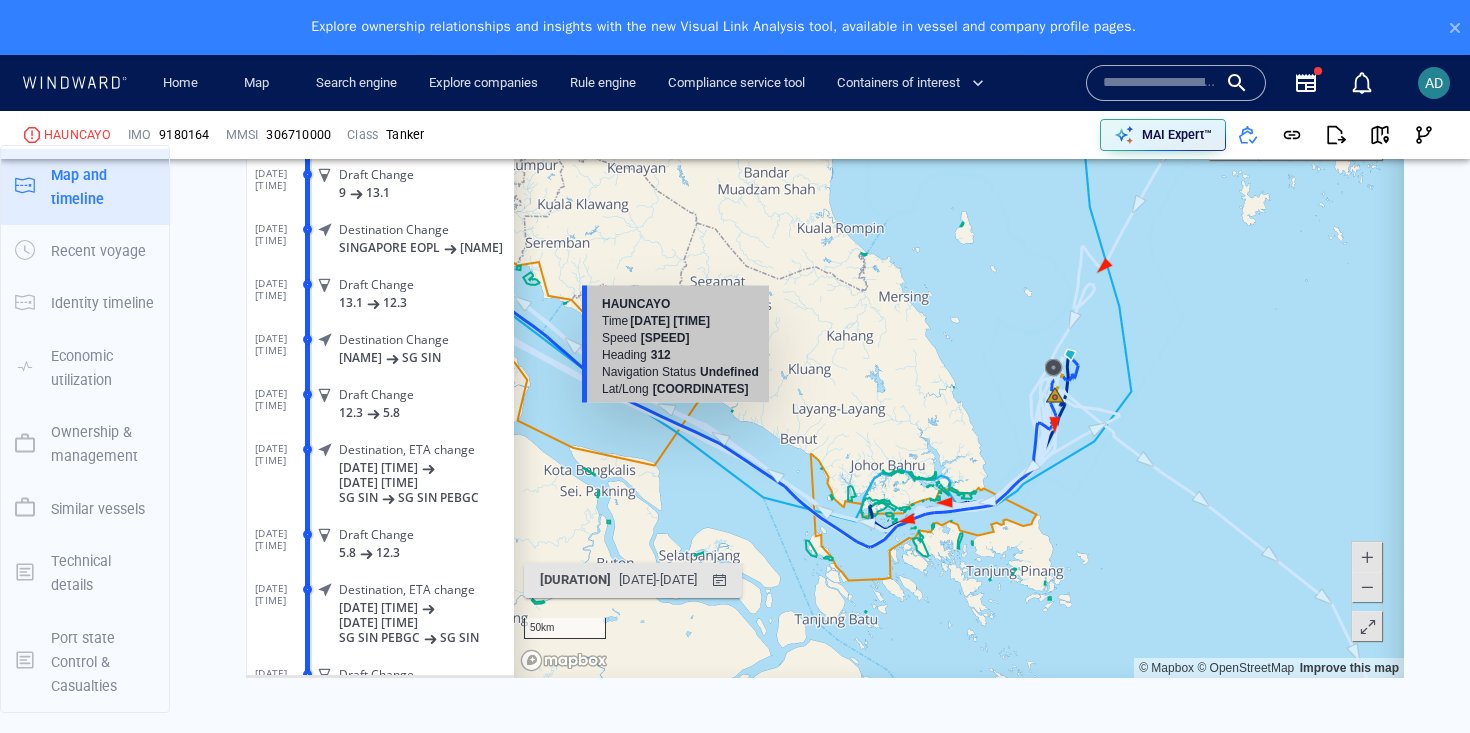 scroll, scrollTop: 266677, scrollLeft: 0, axis: vertical 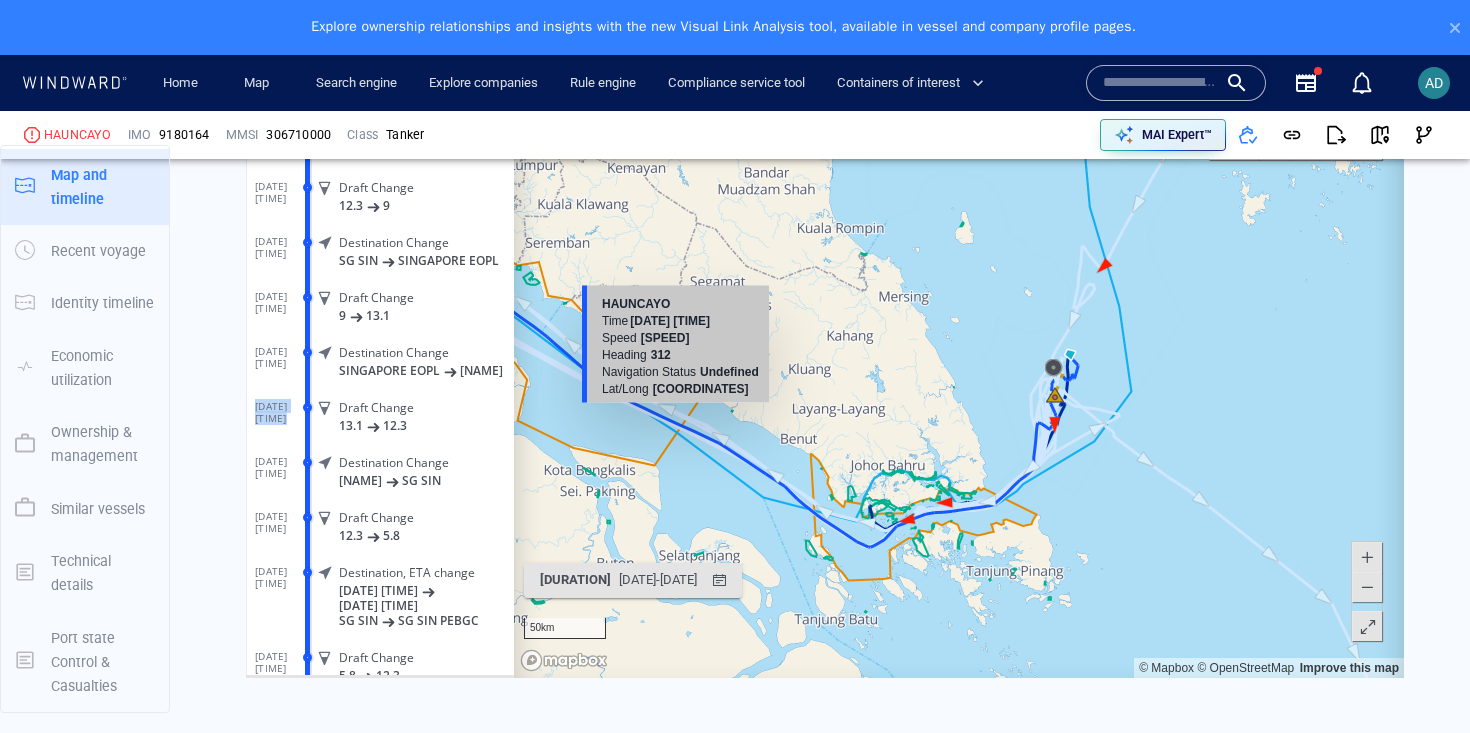 click on "Draft Change [NUMBER] [NUMBER]" 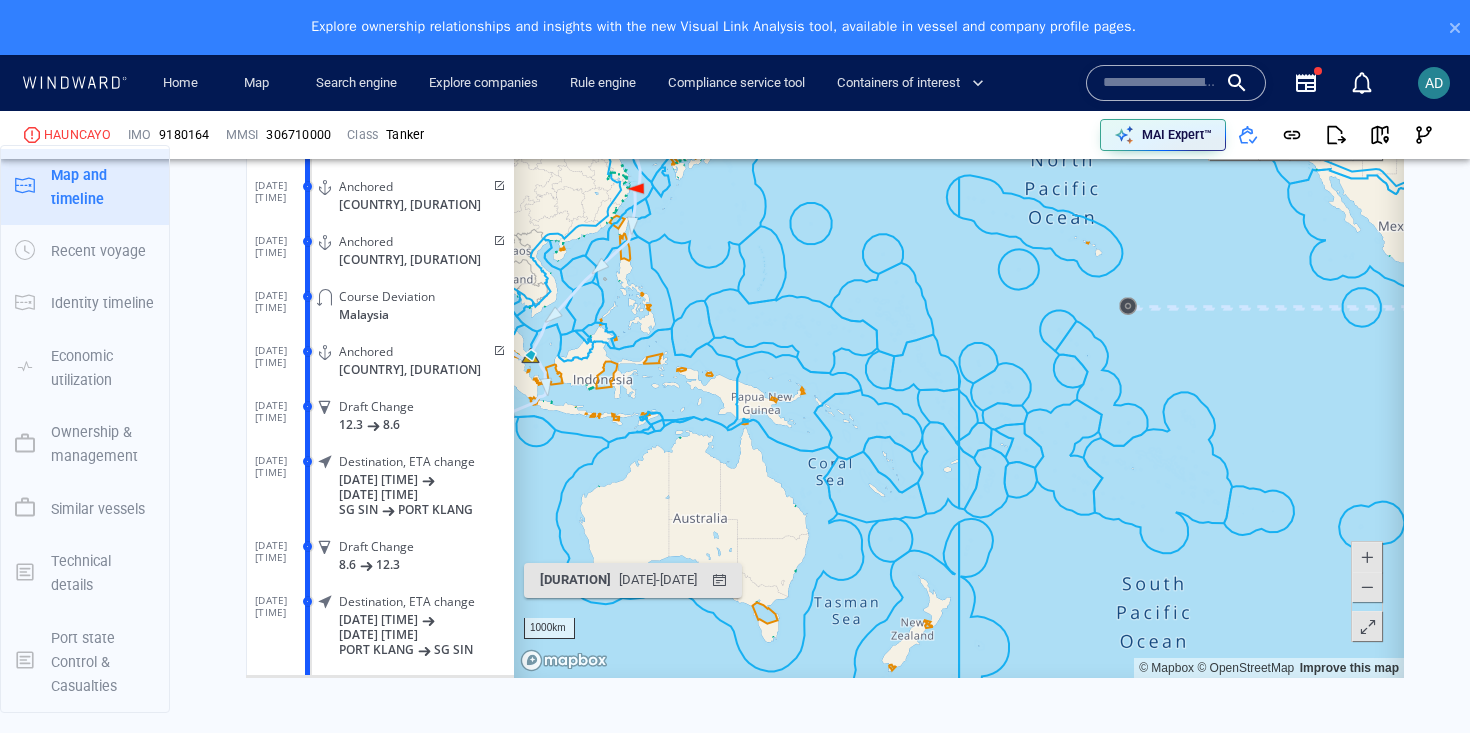 scroll, scrollTop: 265564, scrollLeft: 0, axis: vertical 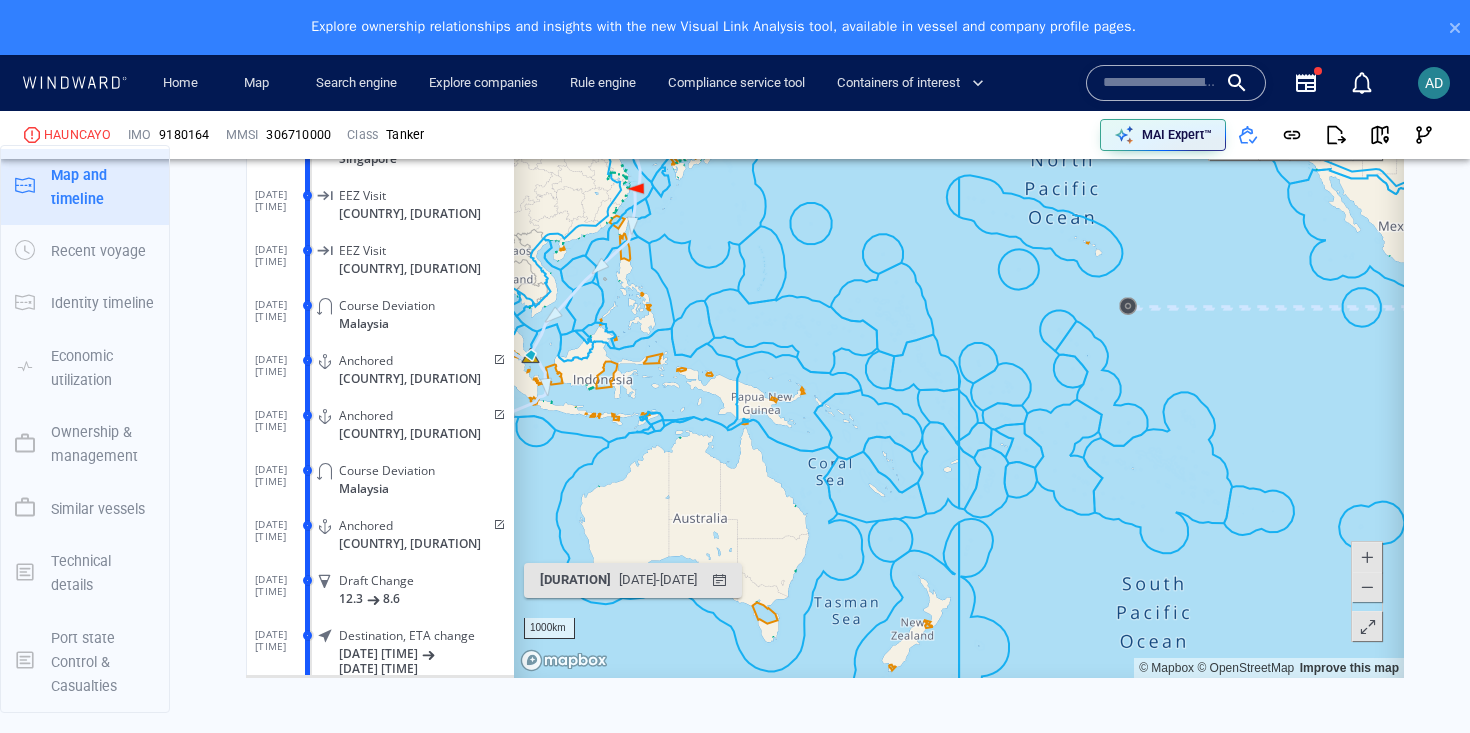 click on "Course Deviation" 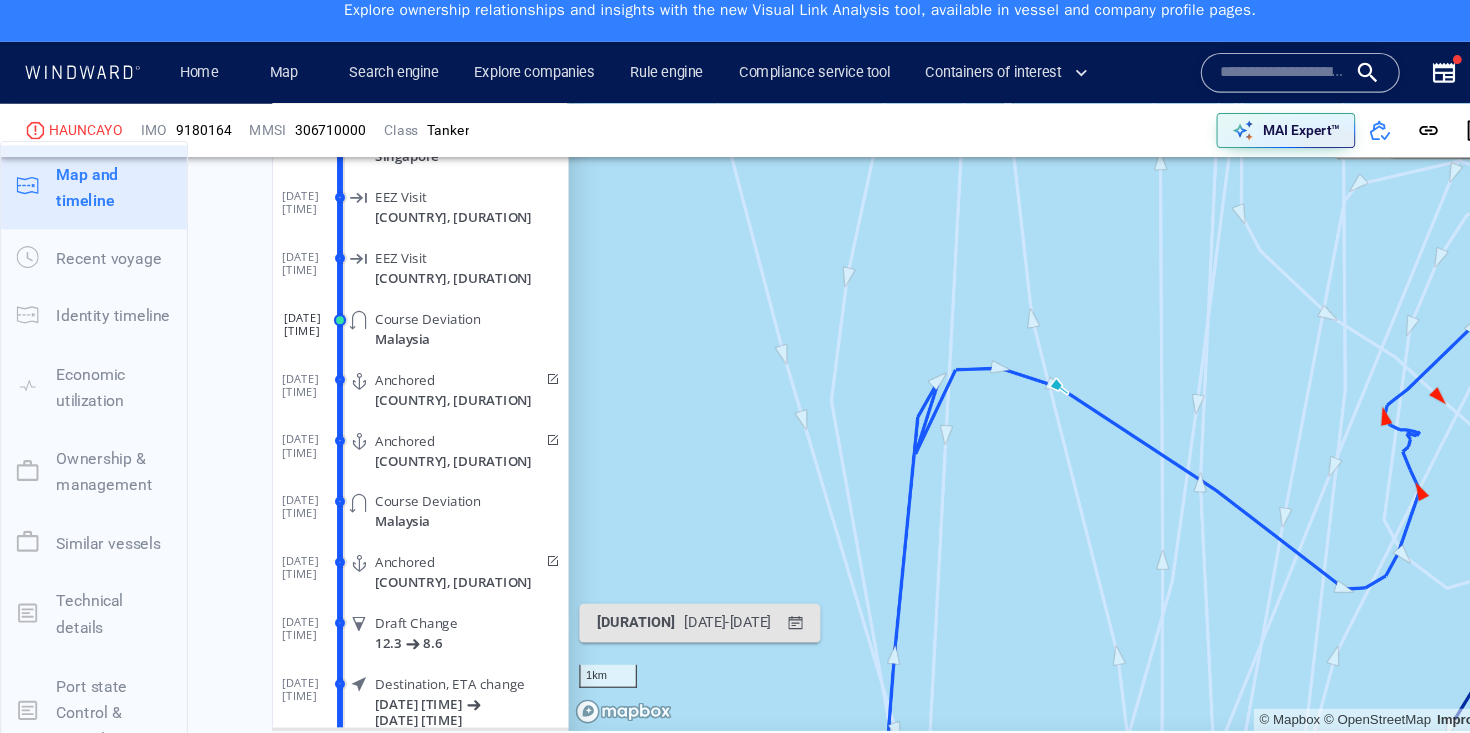 click on "[COUNTRY], [DURATION]" 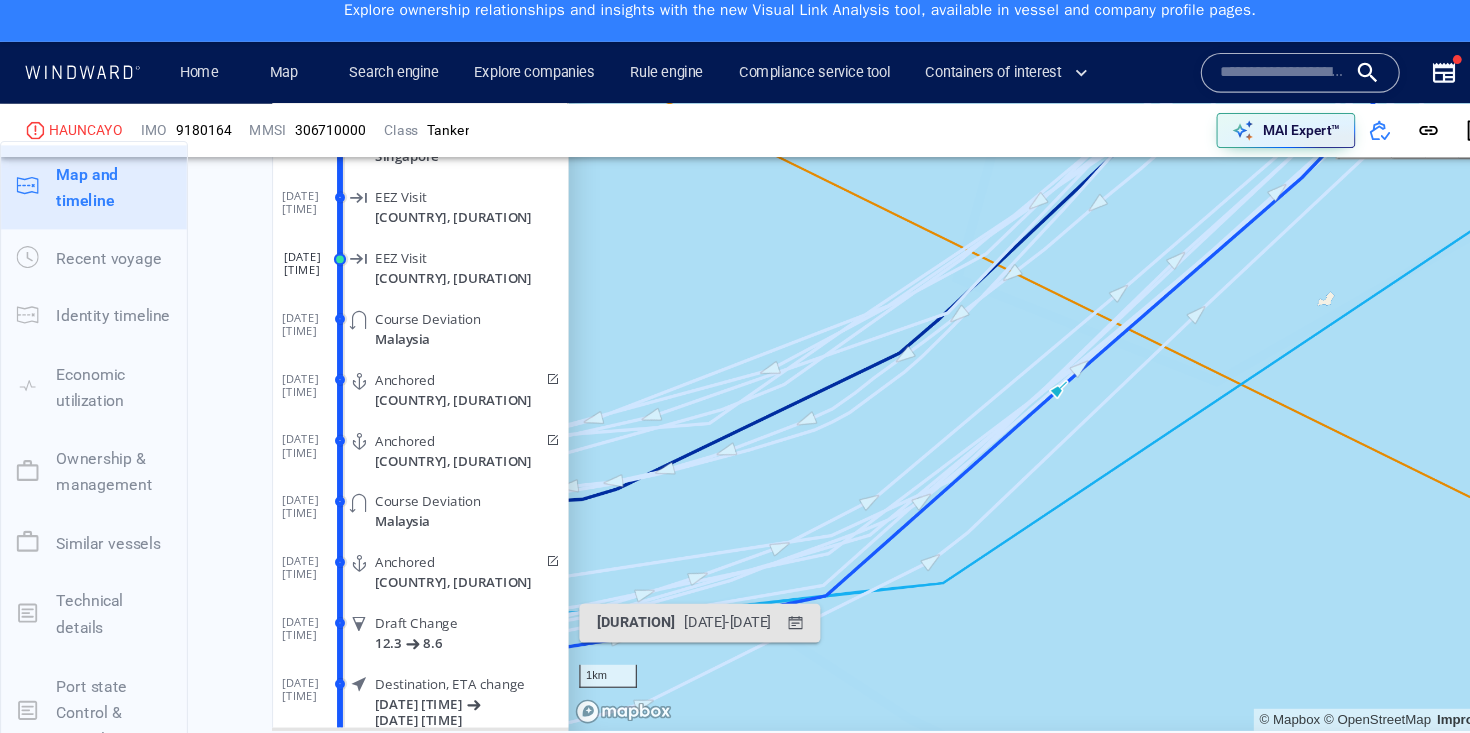 drag, startPoint x: 730, startPoint y: 311, endPoint x: 821, endPoint y: 311, distance: 91 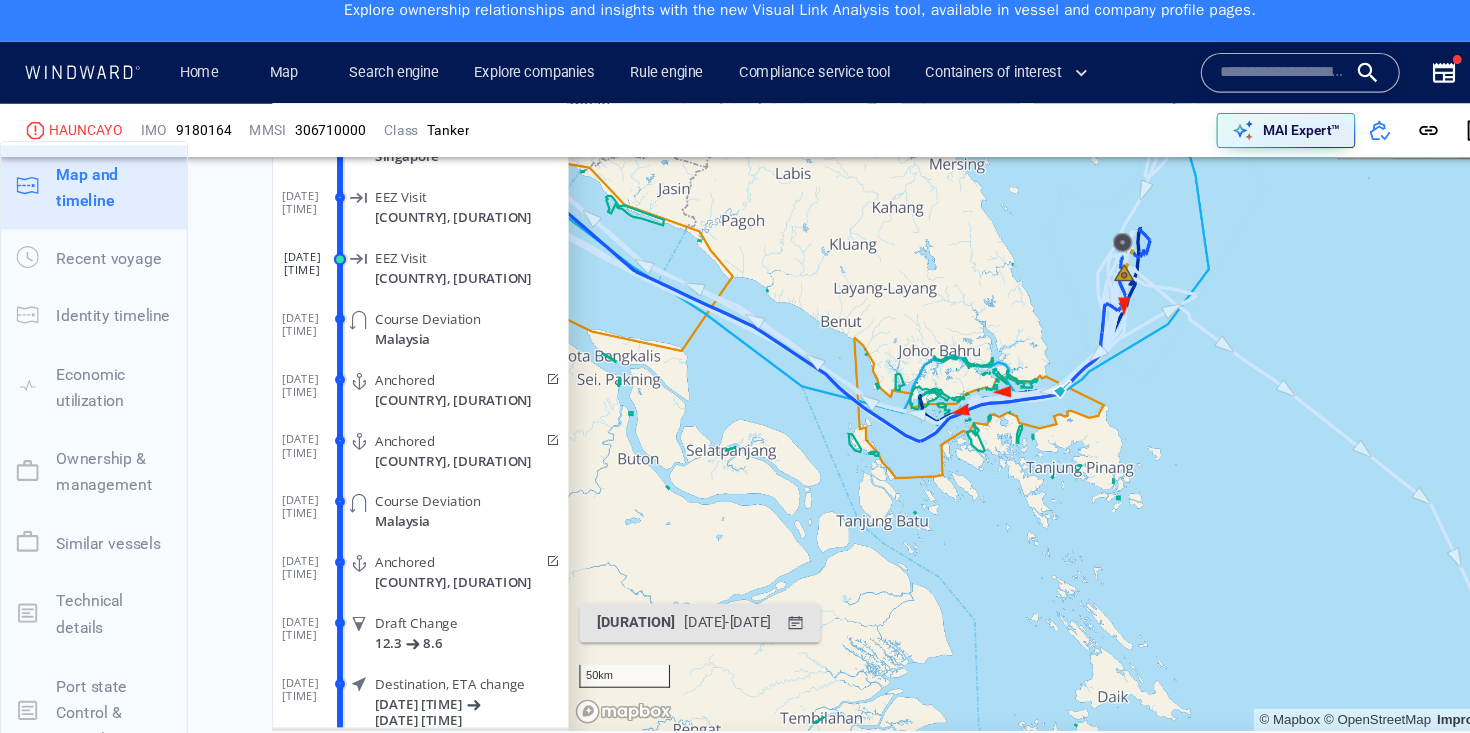 drag, startPoint x: 908, startPoint y: 230, endPoint x: 892, endPoint y: 254, distance: 28.84441 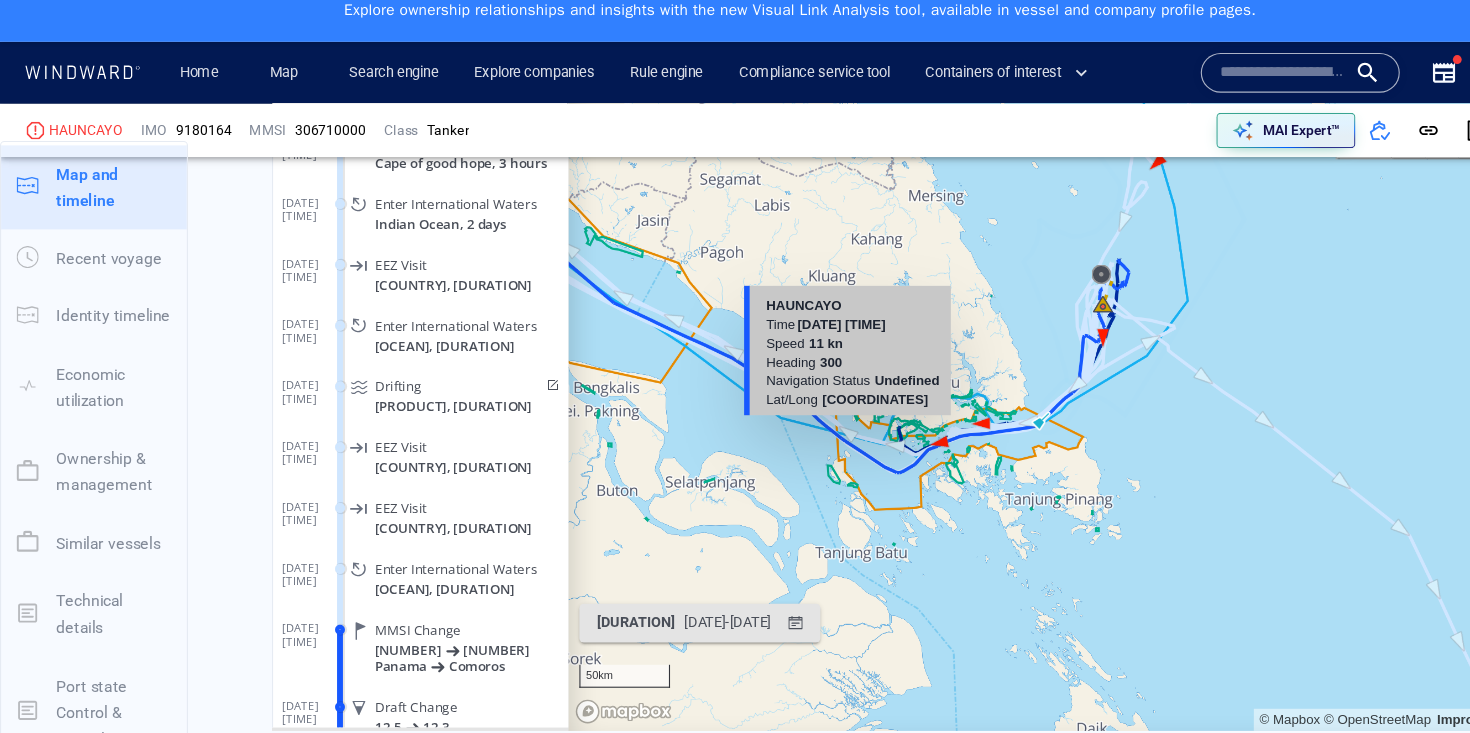 scroll, scrollTop: 263752, scrollLeft: 0, axis: vertical 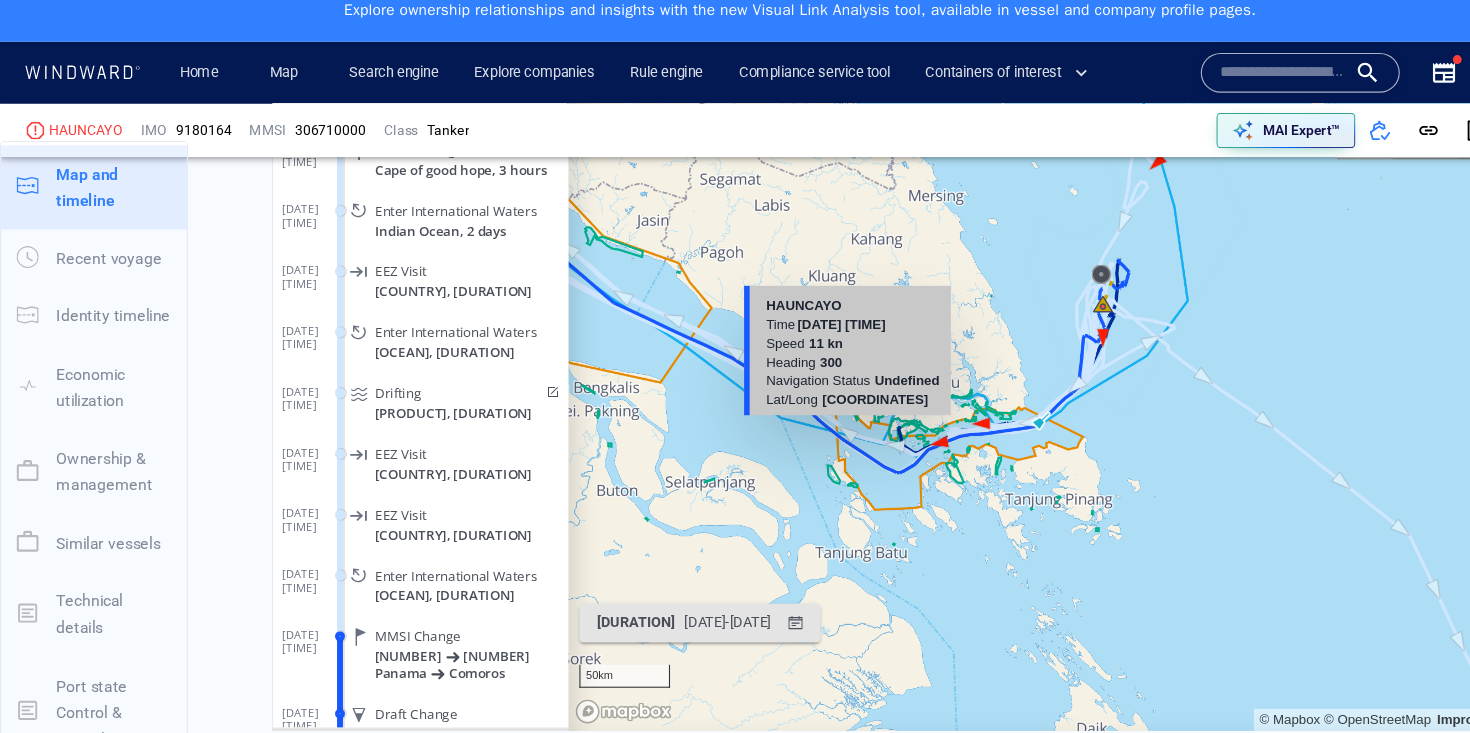 click on "[COUNTRY], [DURATION]" 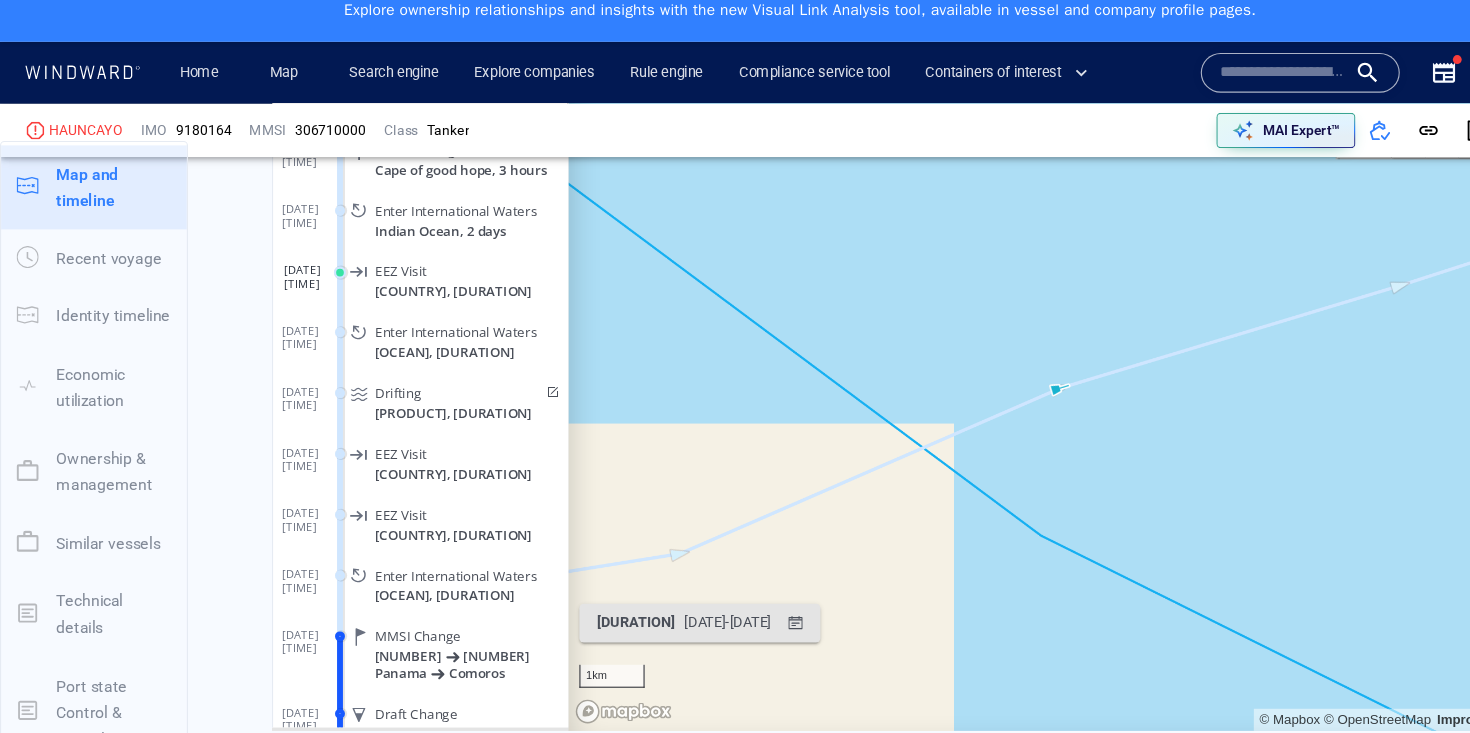 drag, startPoint x: 808, startPoint y: 295, endPoint x: 848, endPoint y: 293, distance: 40.04997 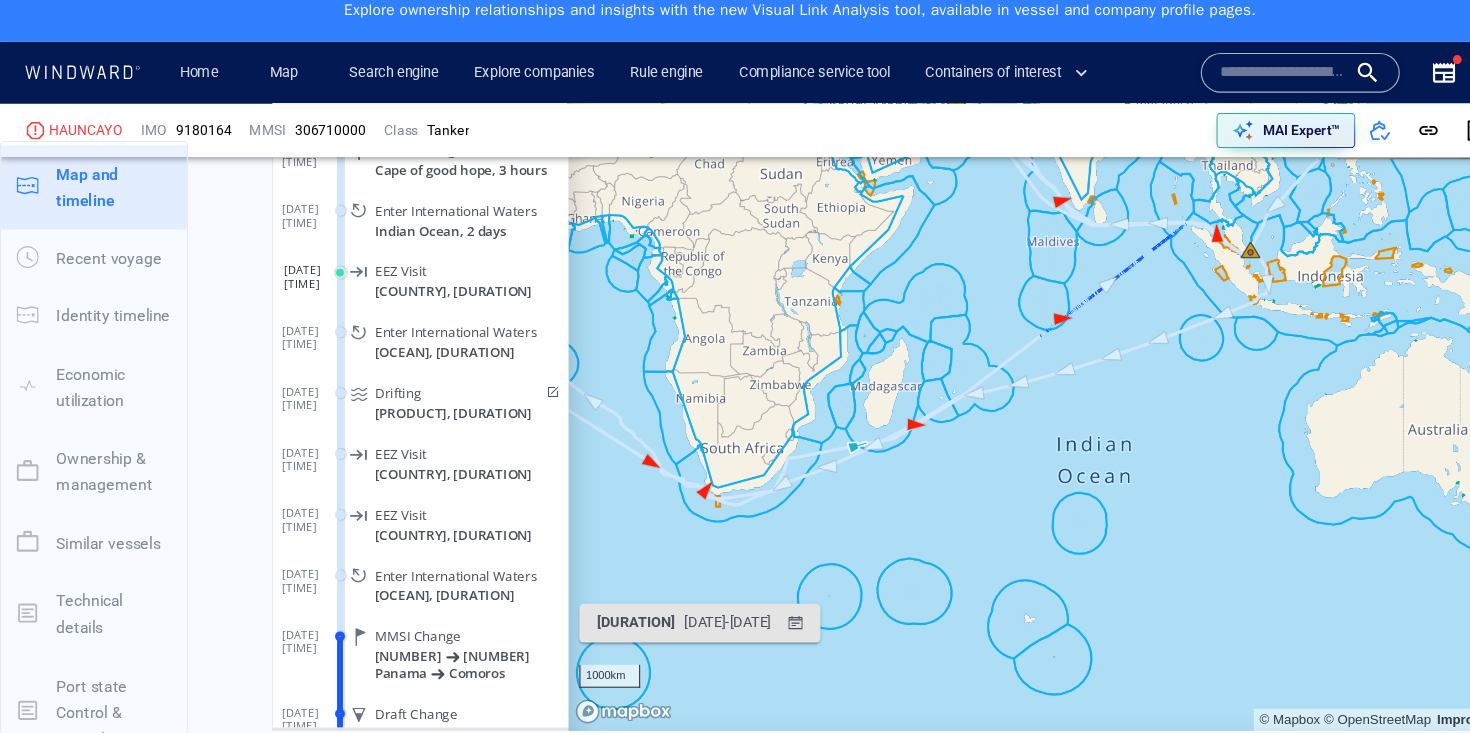 drag, startPoint x: 1301, startPoint y: 475, endPoint x: 1064, endPoint y: 517, distance: 240.69275 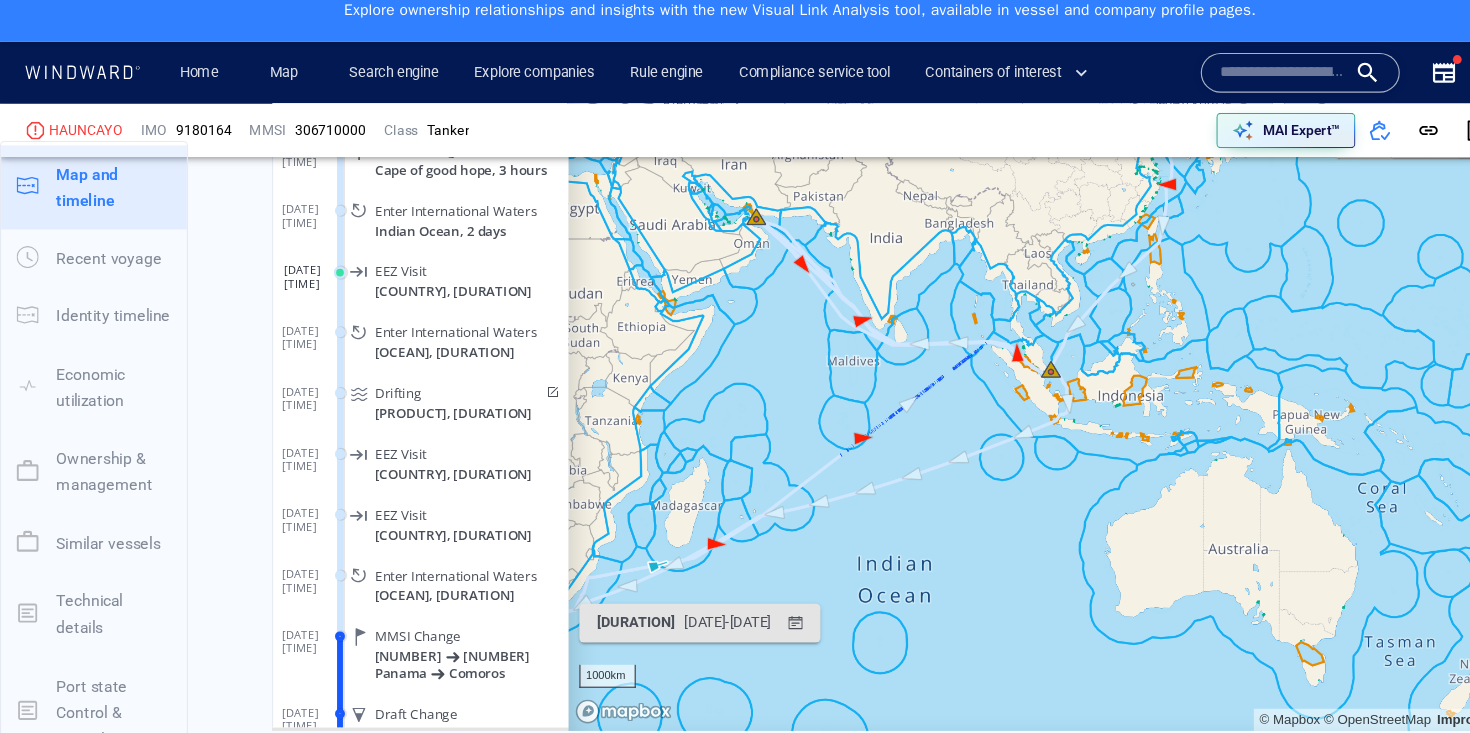 click at bounding box center (985, 355) 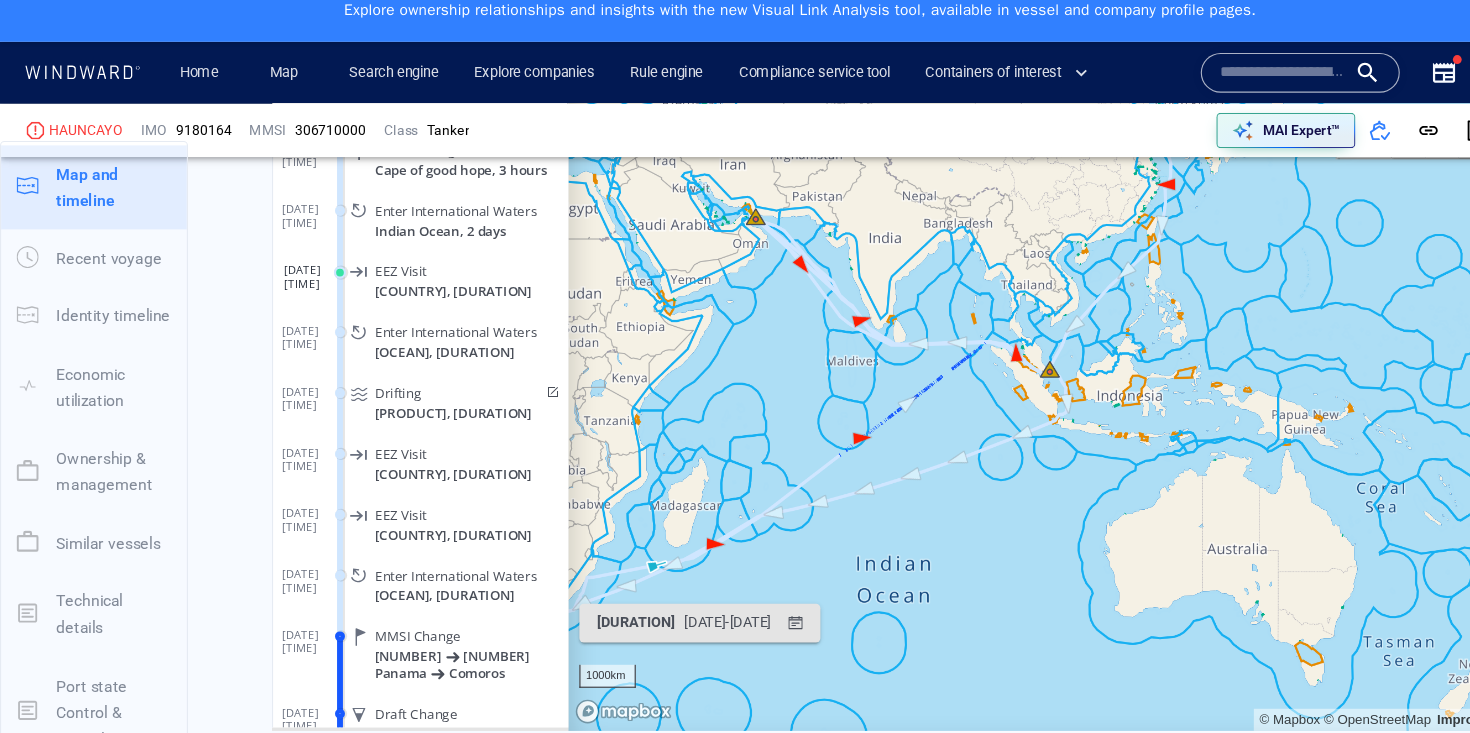 scroll, scrollTop: 263313, scrollLeft: 0, axis: vertical 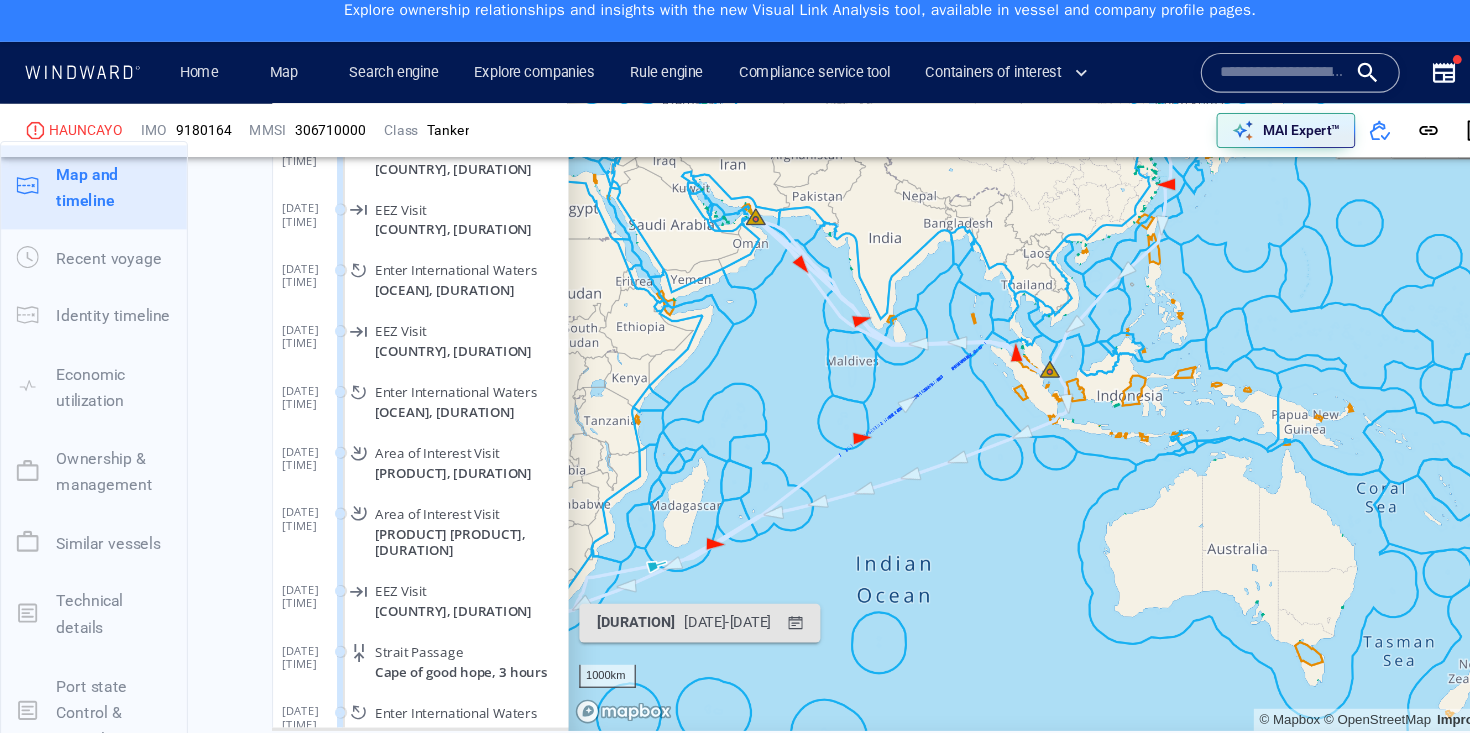 click on "[COUNTRY], [DURATION]" 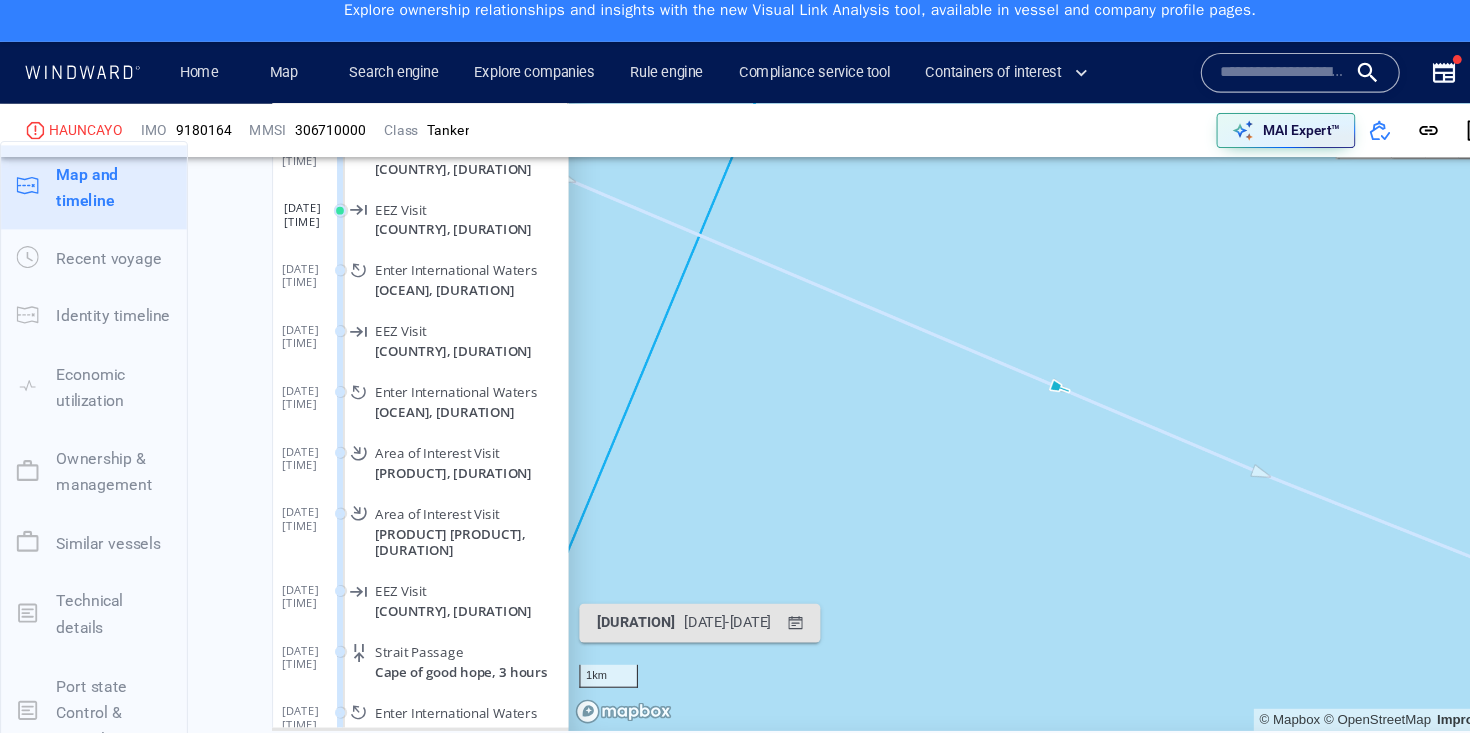 drag, startPoint x: 745, startPoint y: 522, endPoint x: 797, endPoint y: 520, distance: 52.03845 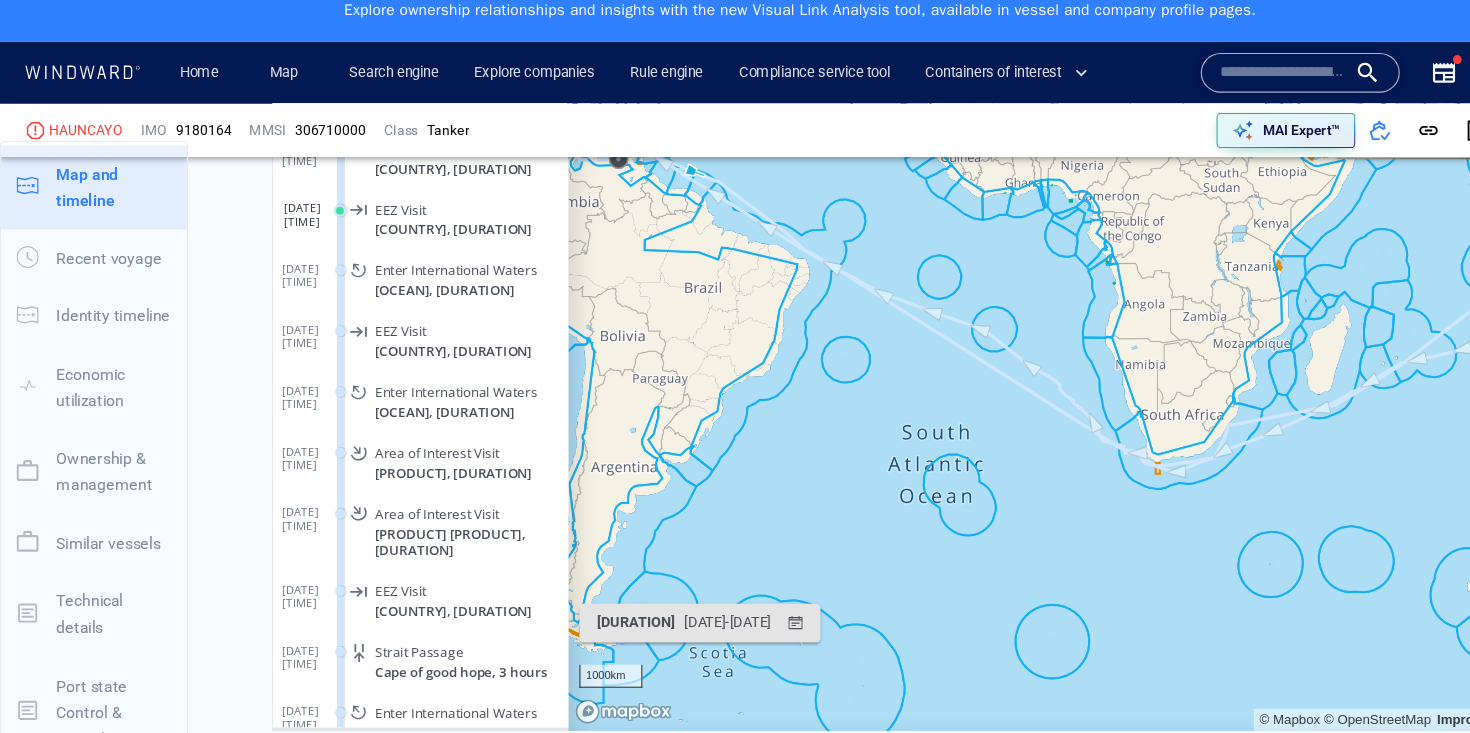 click at bounding box center (985, 355) 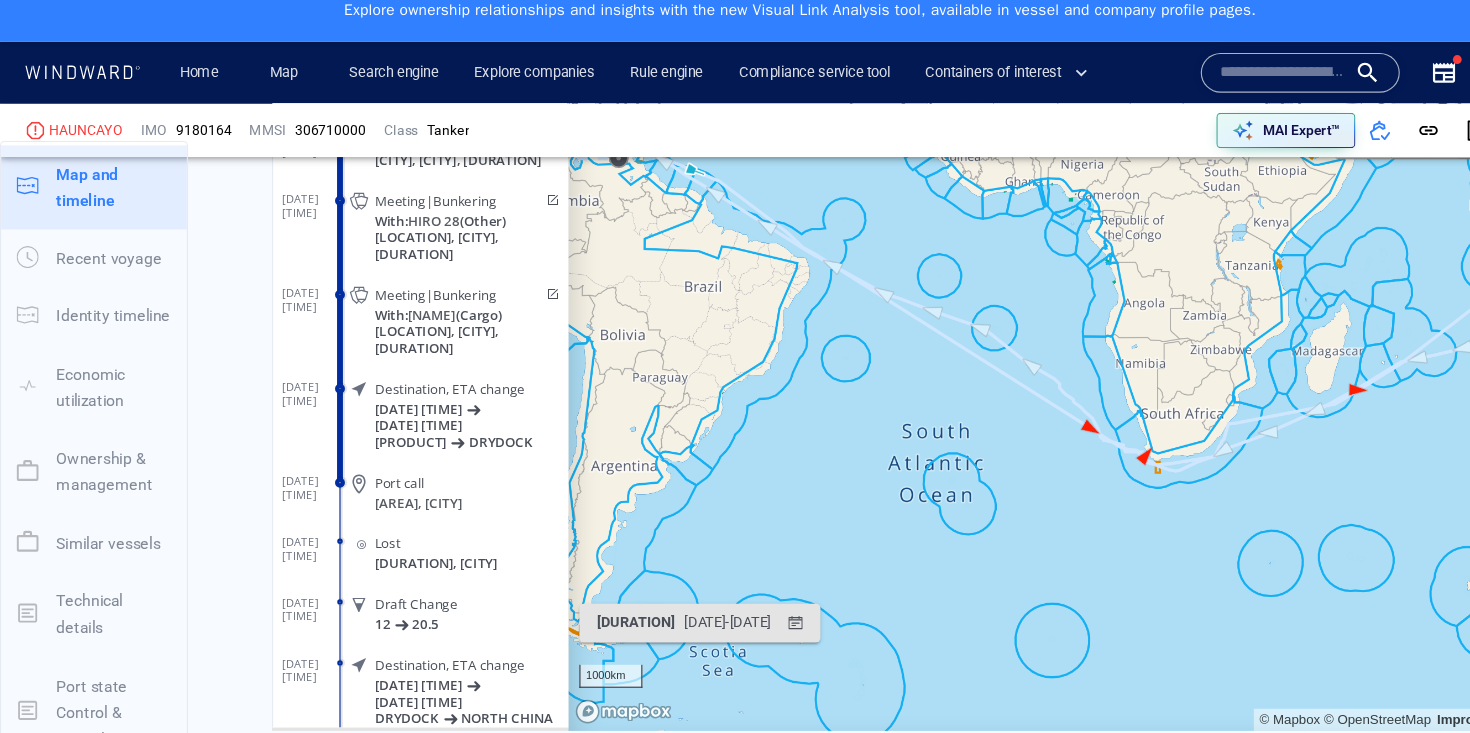 scroll, scrollTop: 272254, scrollLeft: 0, axis: vertical 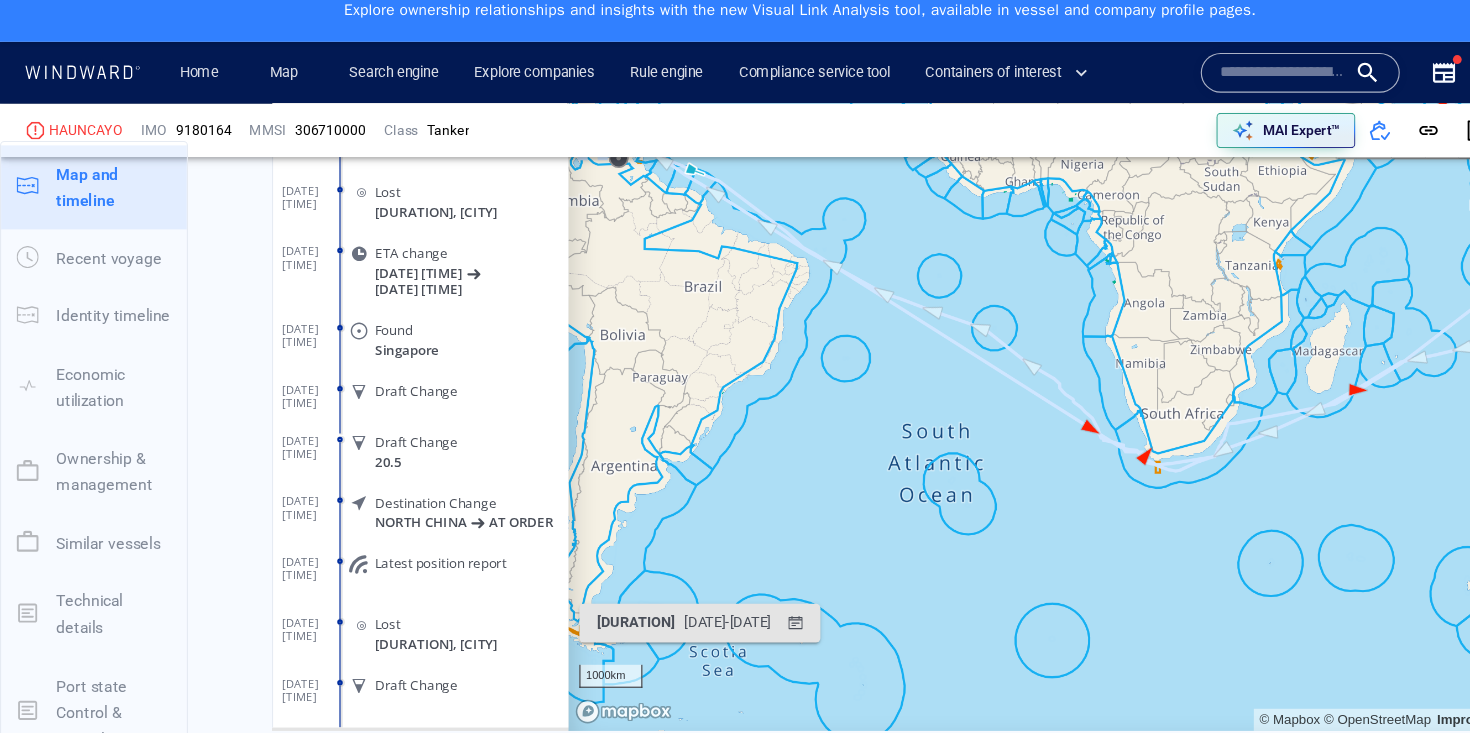 click on "NORTH CHINA" 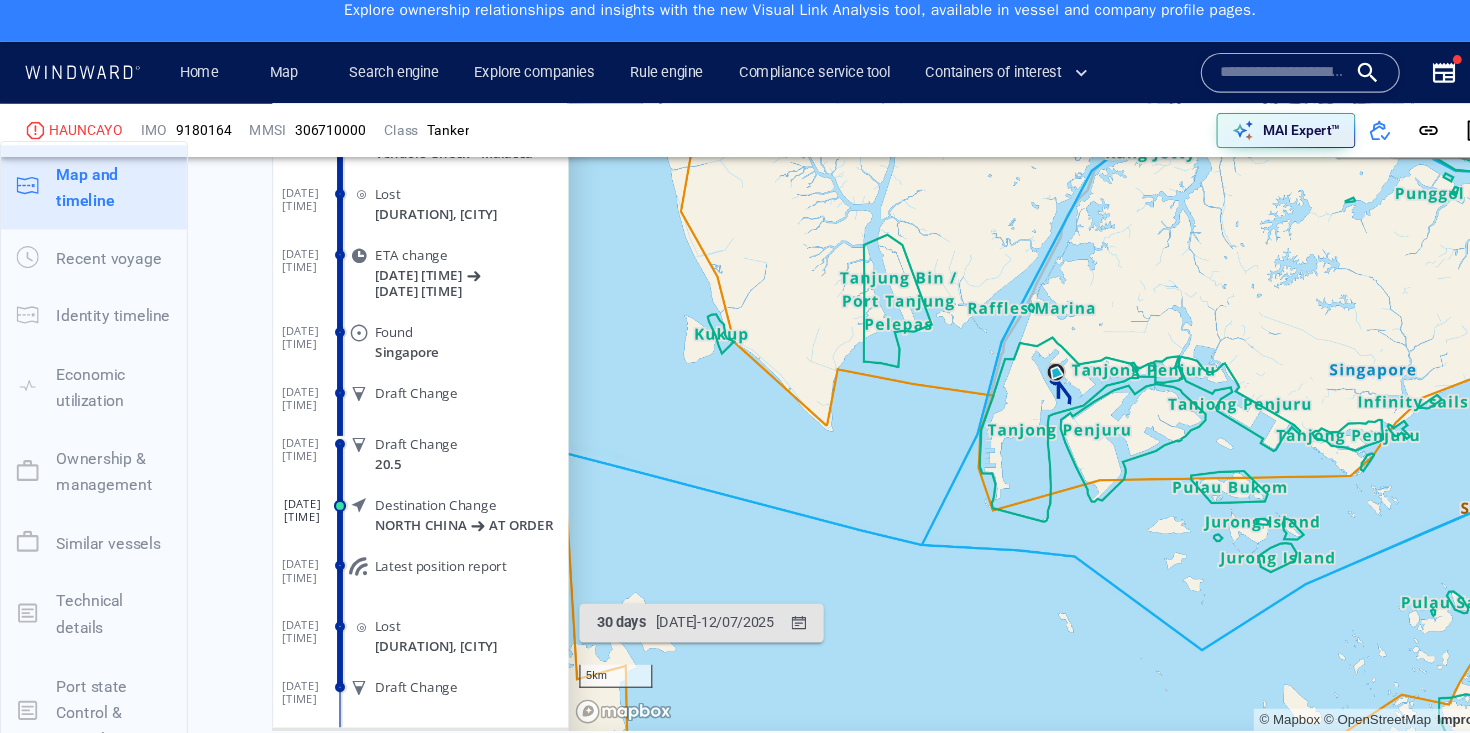 scroll, scrollTop: 272254, scrollLeft: 0, axis: vertical 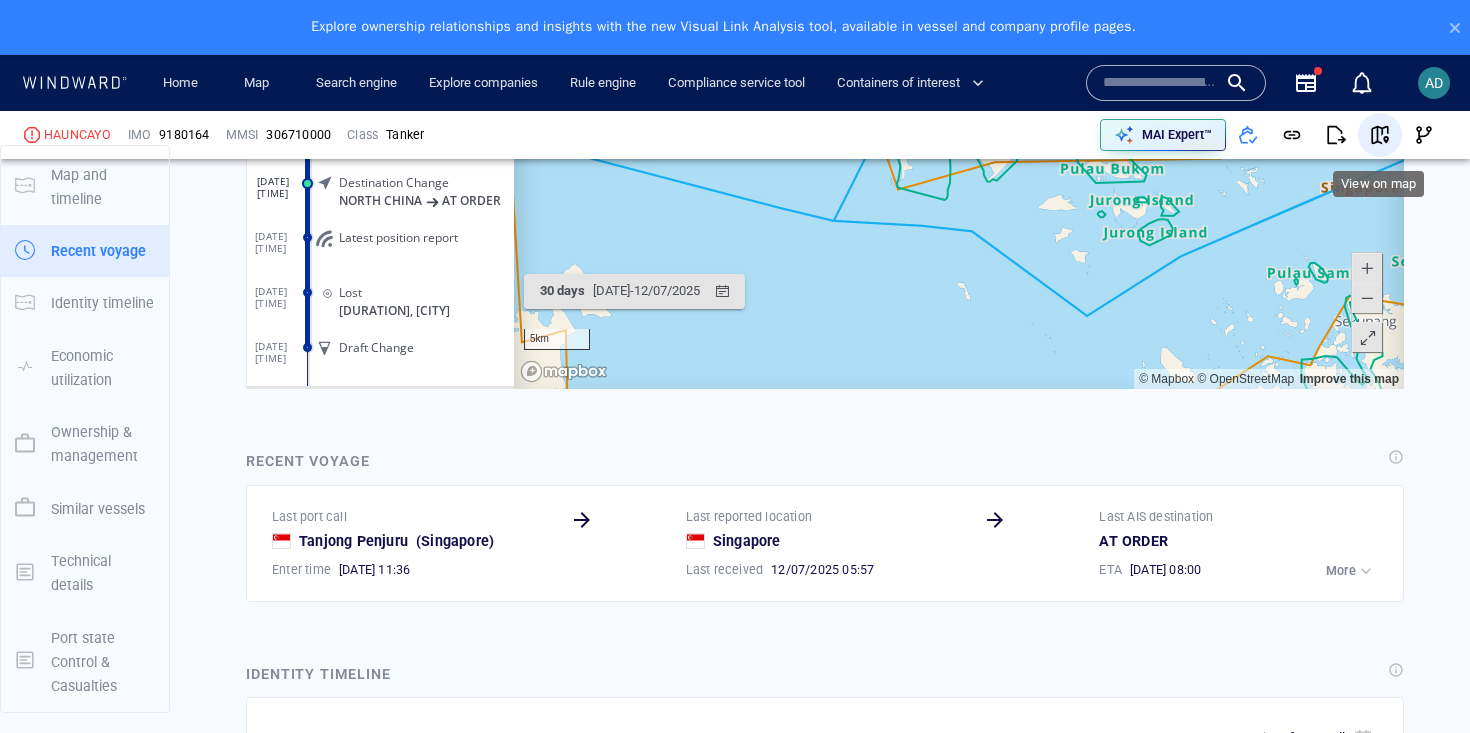 click at bounding box center [1380, 135] 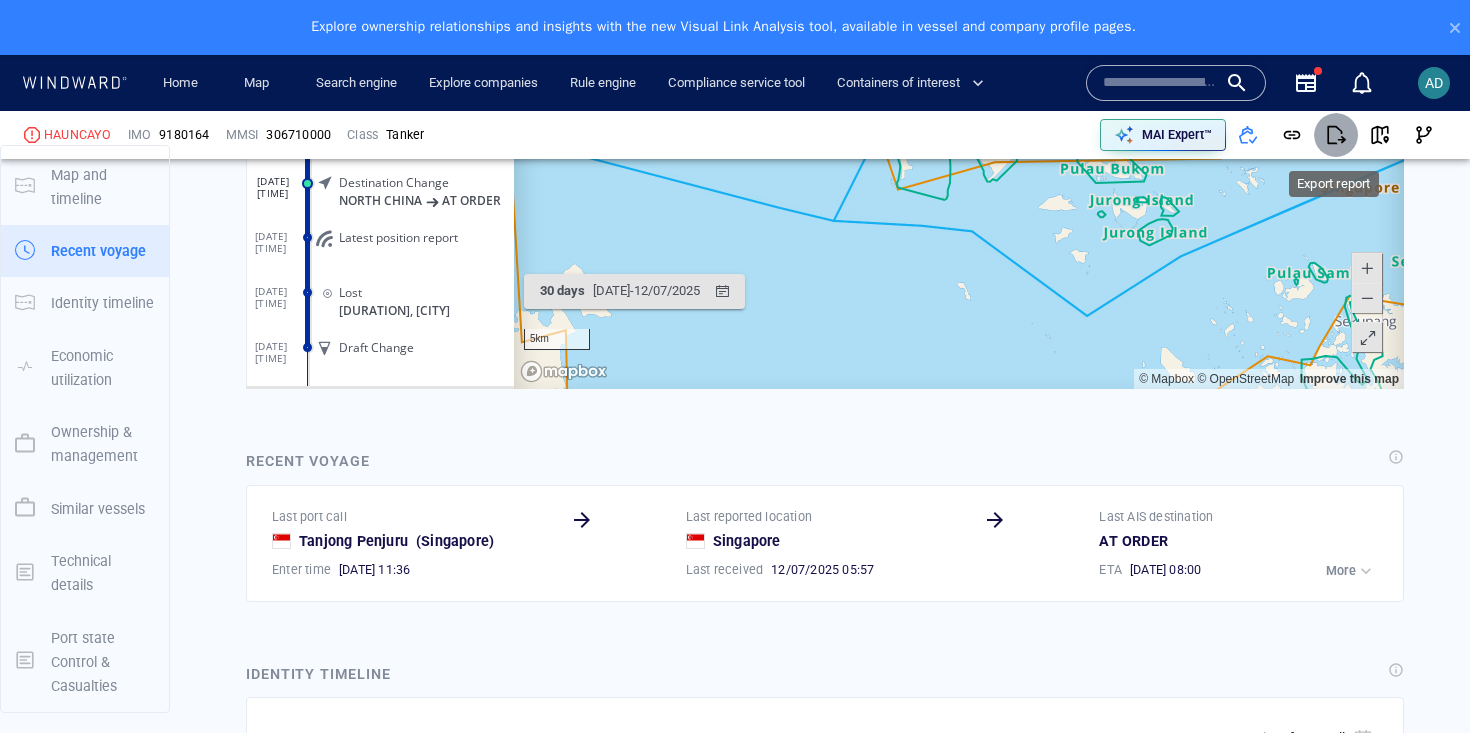click at bounding box center (1336, 135) 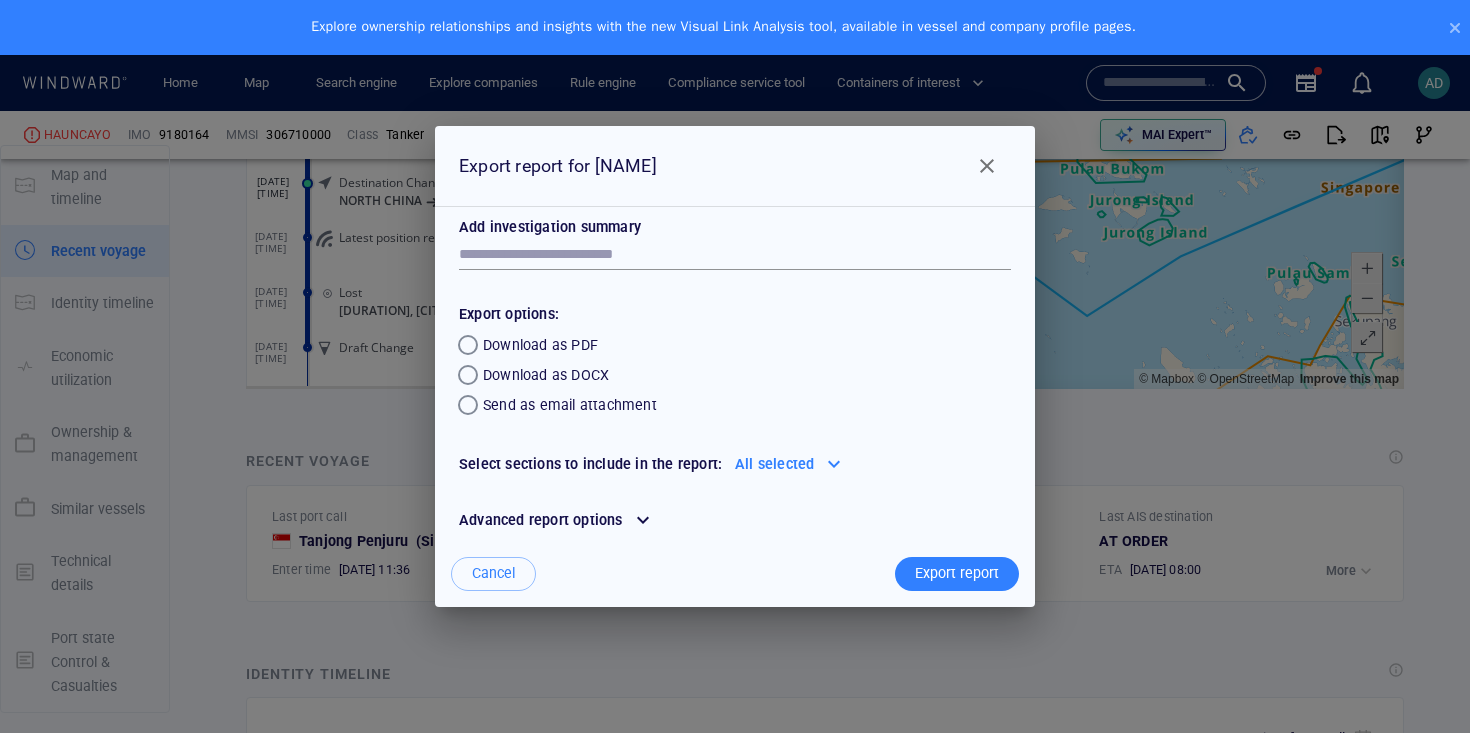 click on "Export report" at bounding box center (957, 573) 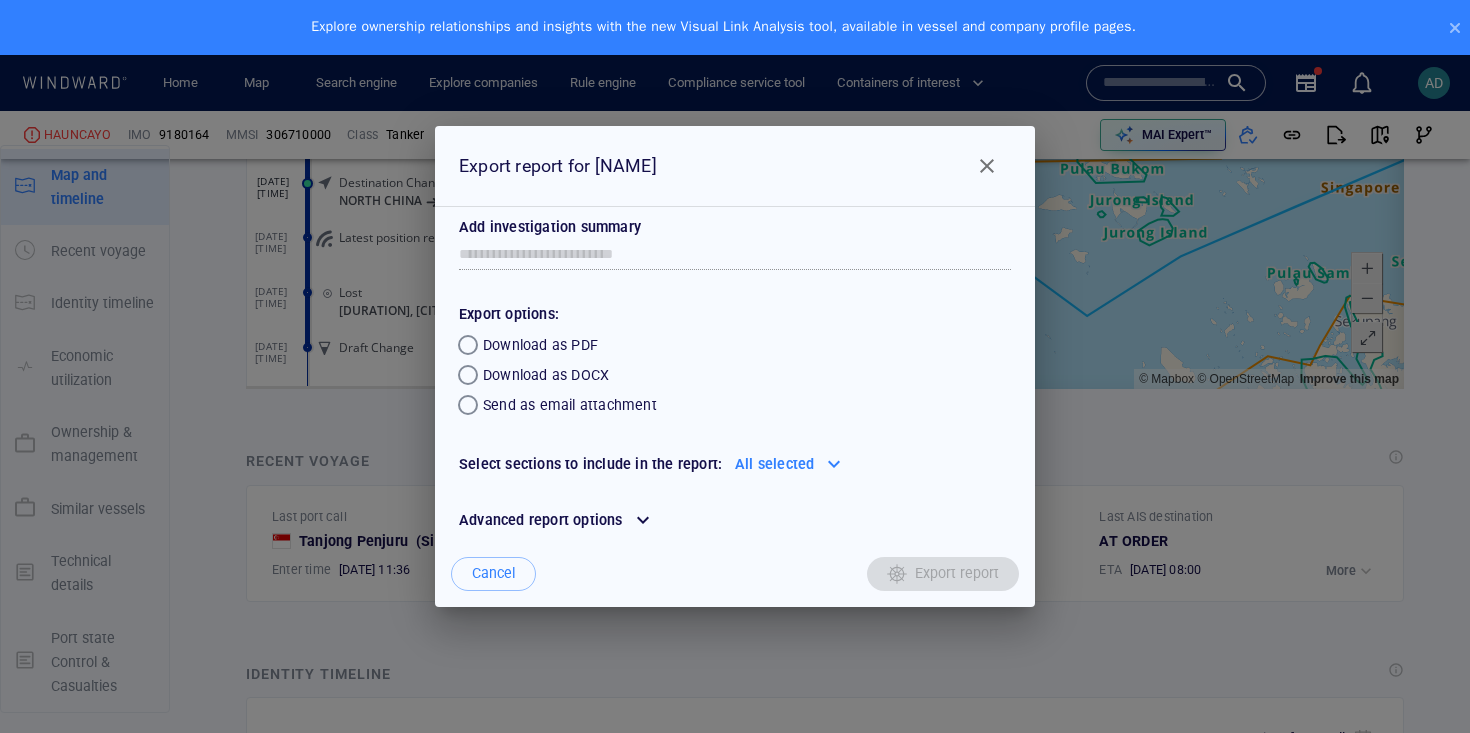 scroll, scrollTop: 55, scrollLeft: 0, axis: vertical 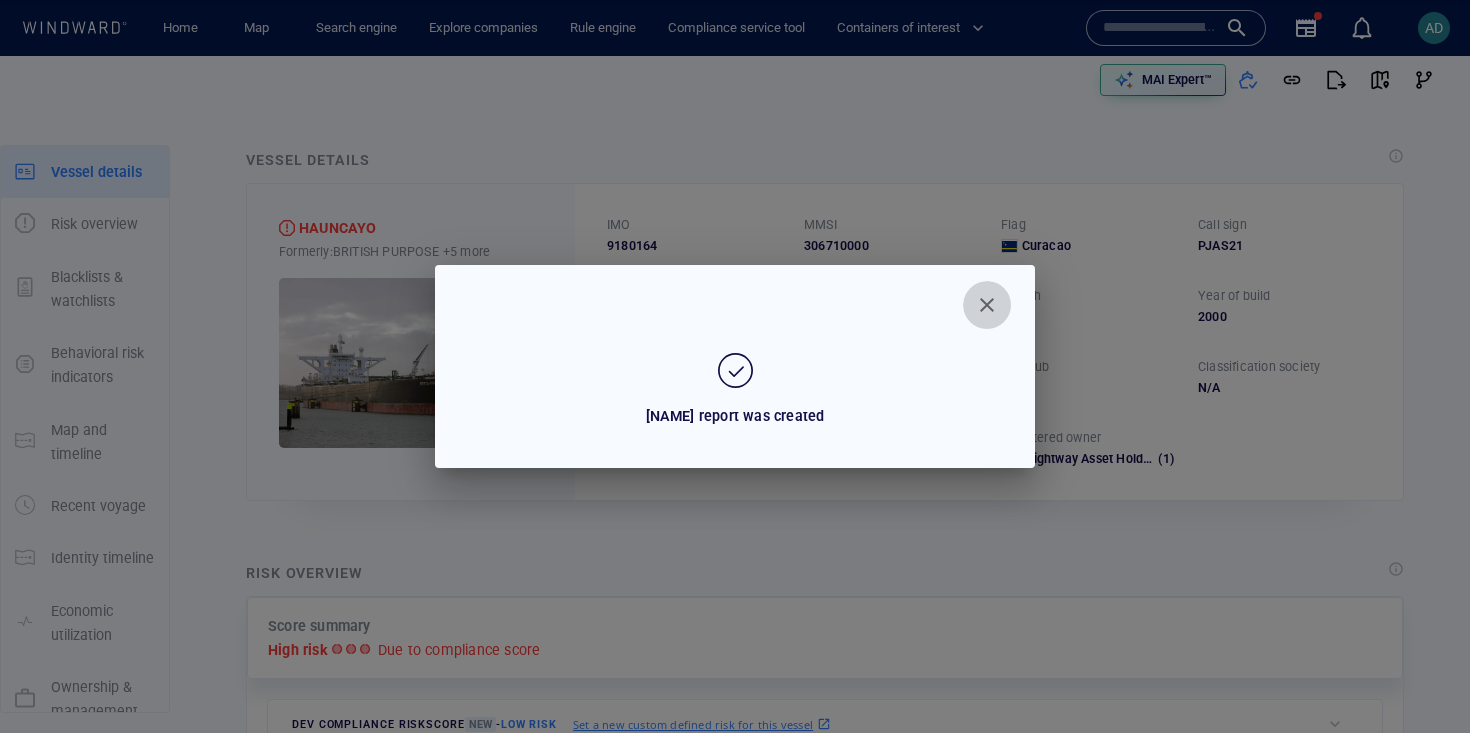 click at bounding box center (987, 305) 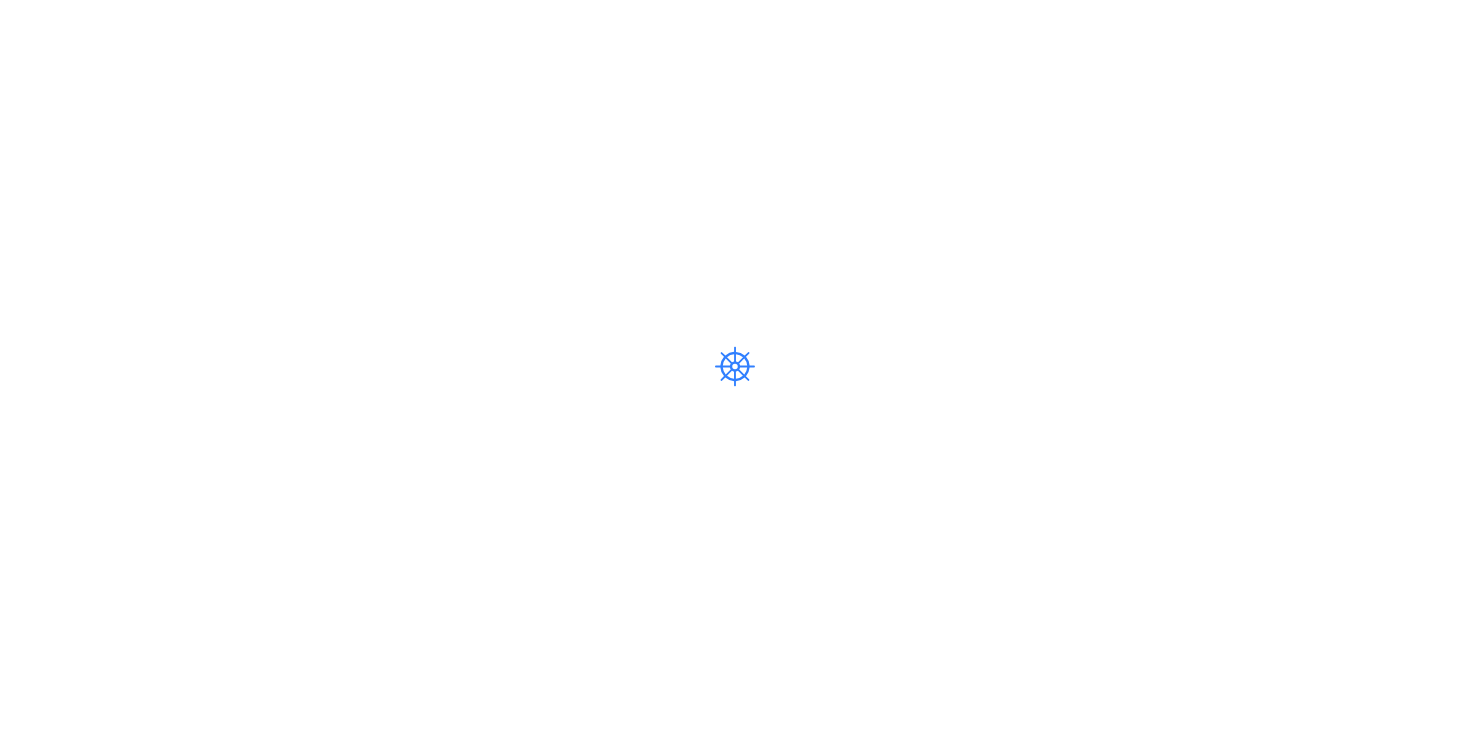 scroll, scrollTop: 0, scrollLeft: 0, axis: both 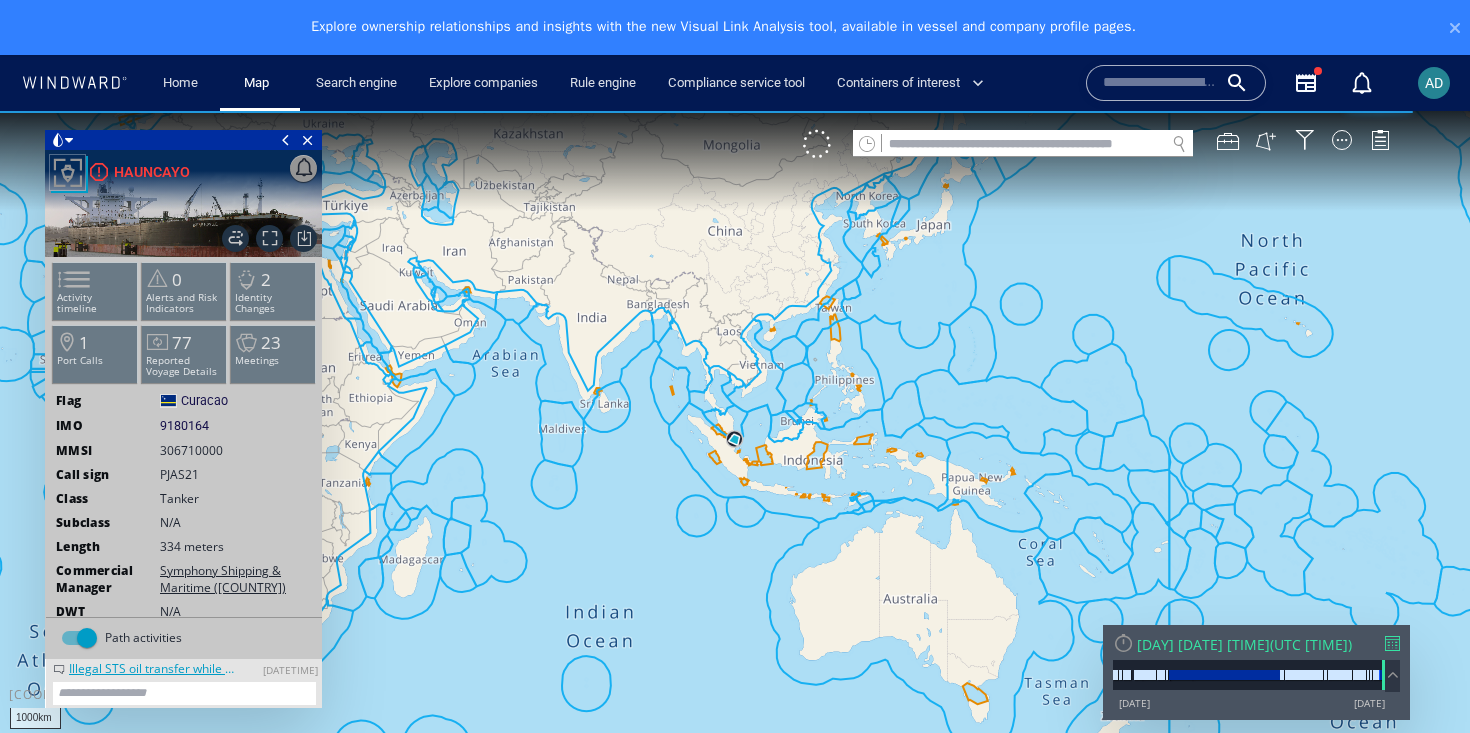 click at bounding box center [735, 439] 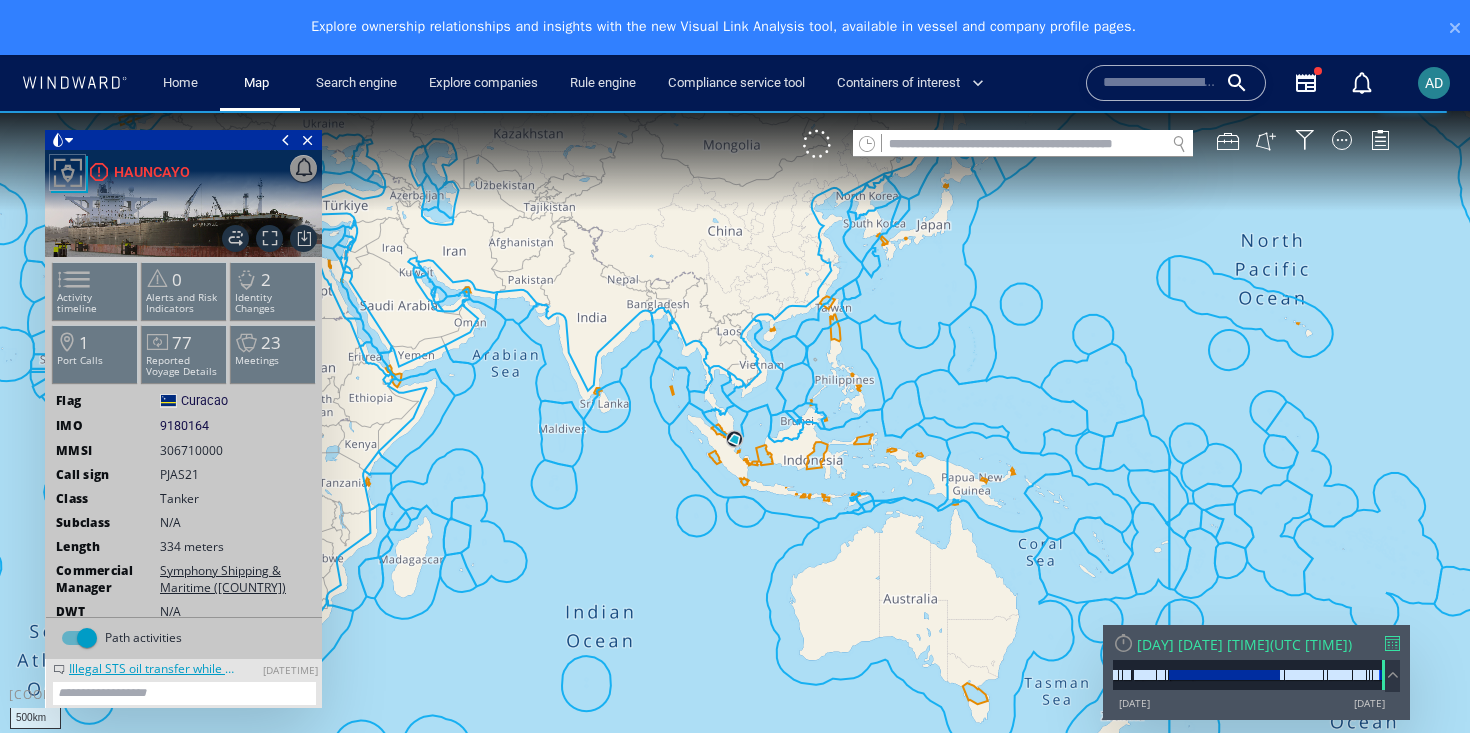 click at bounding box center [735, 439] 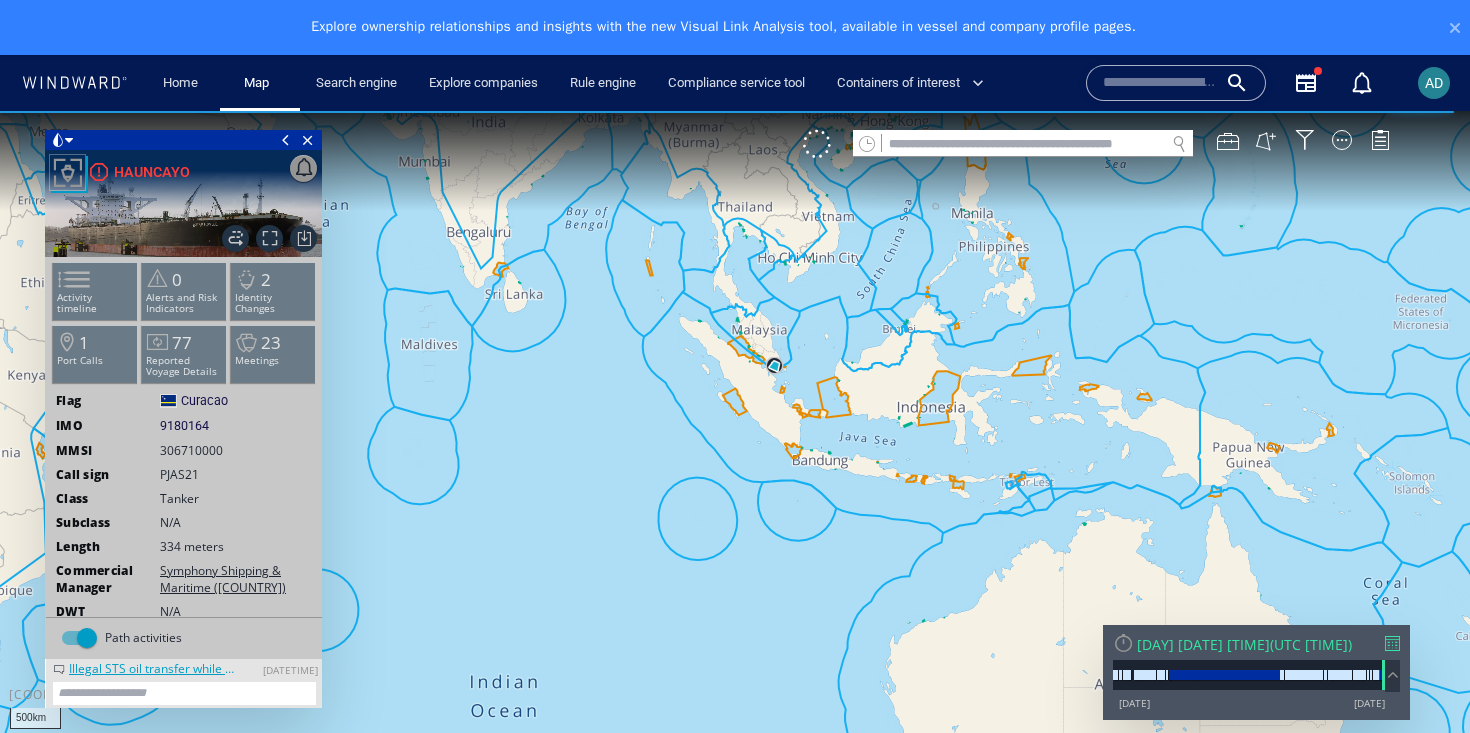 click at bounding box center [735, 439] 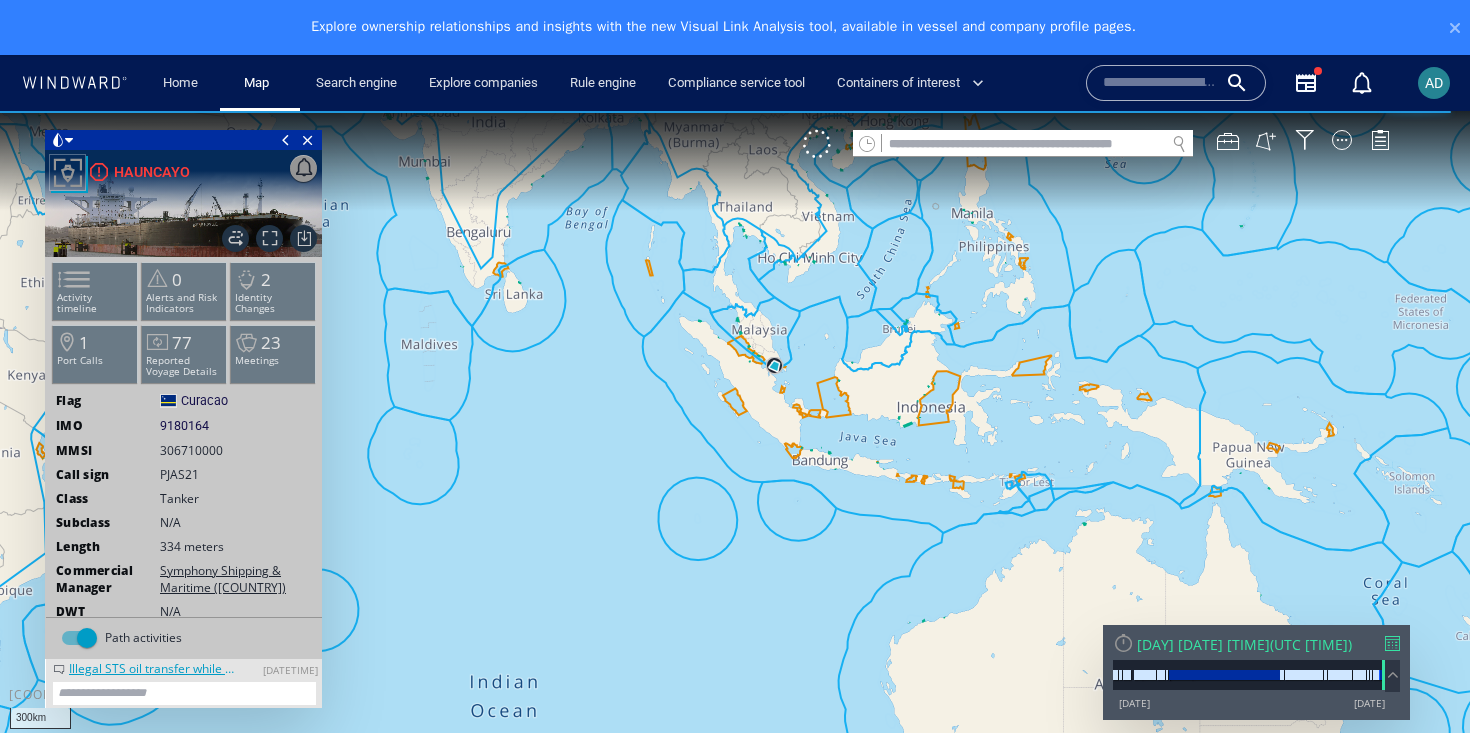 click at bounding box center [735, 439] 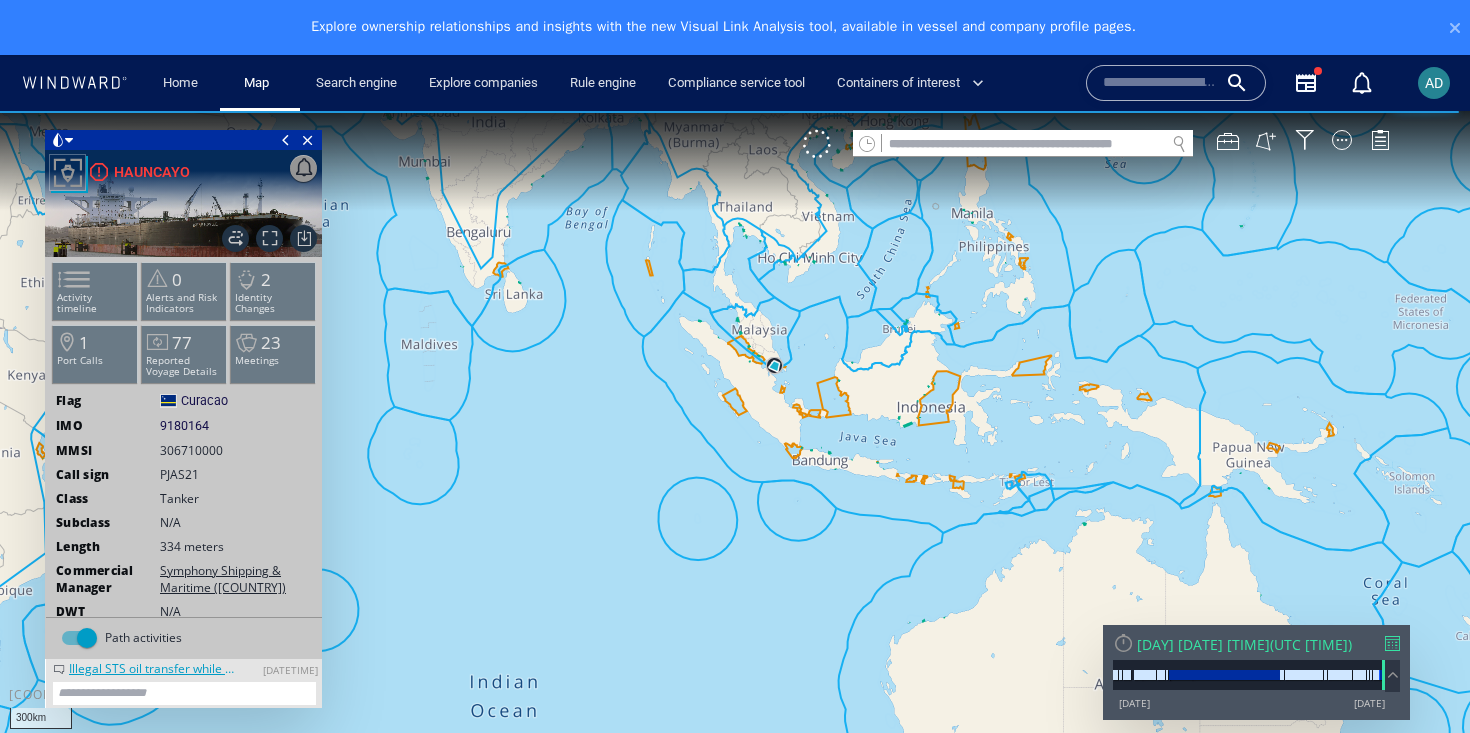 click at bounding box center [735, 439] 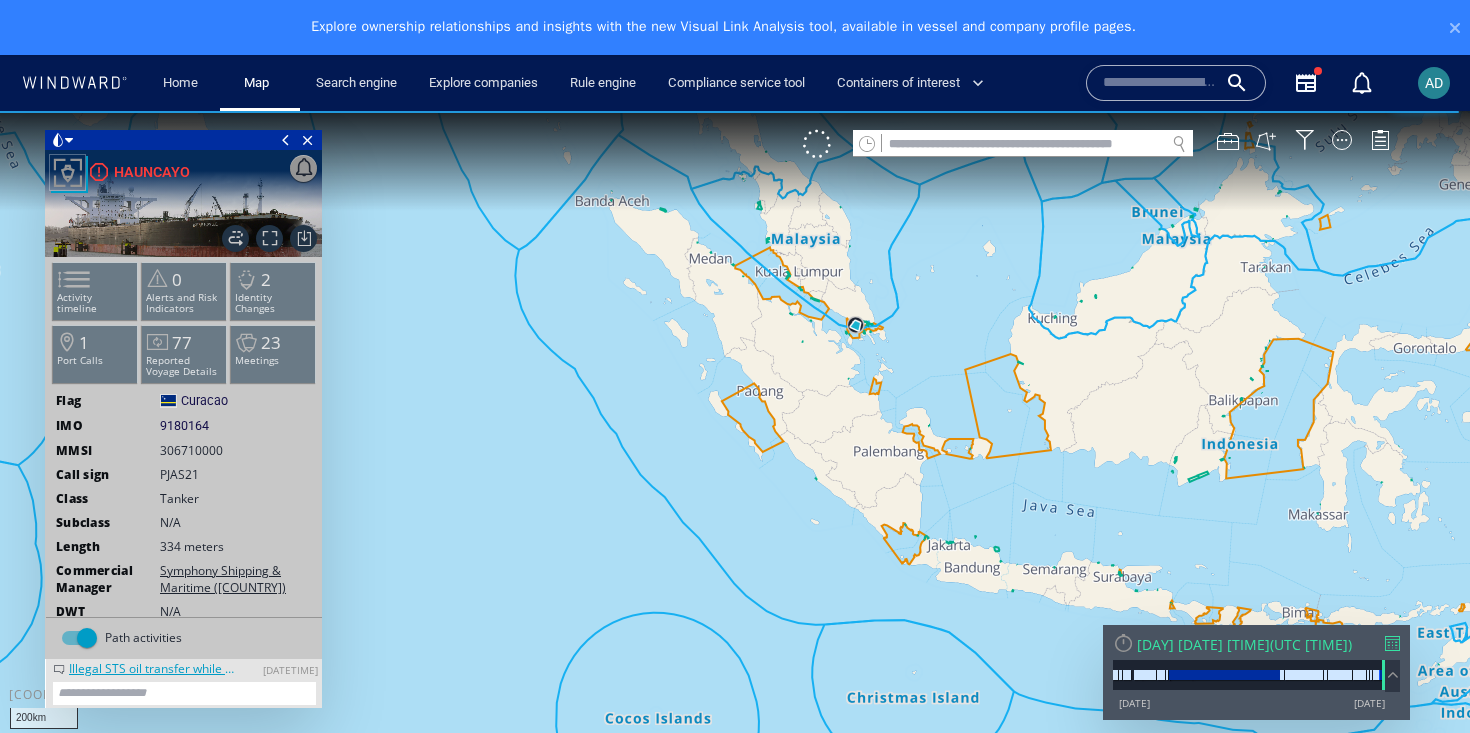 click at bounding box center (735, 439) 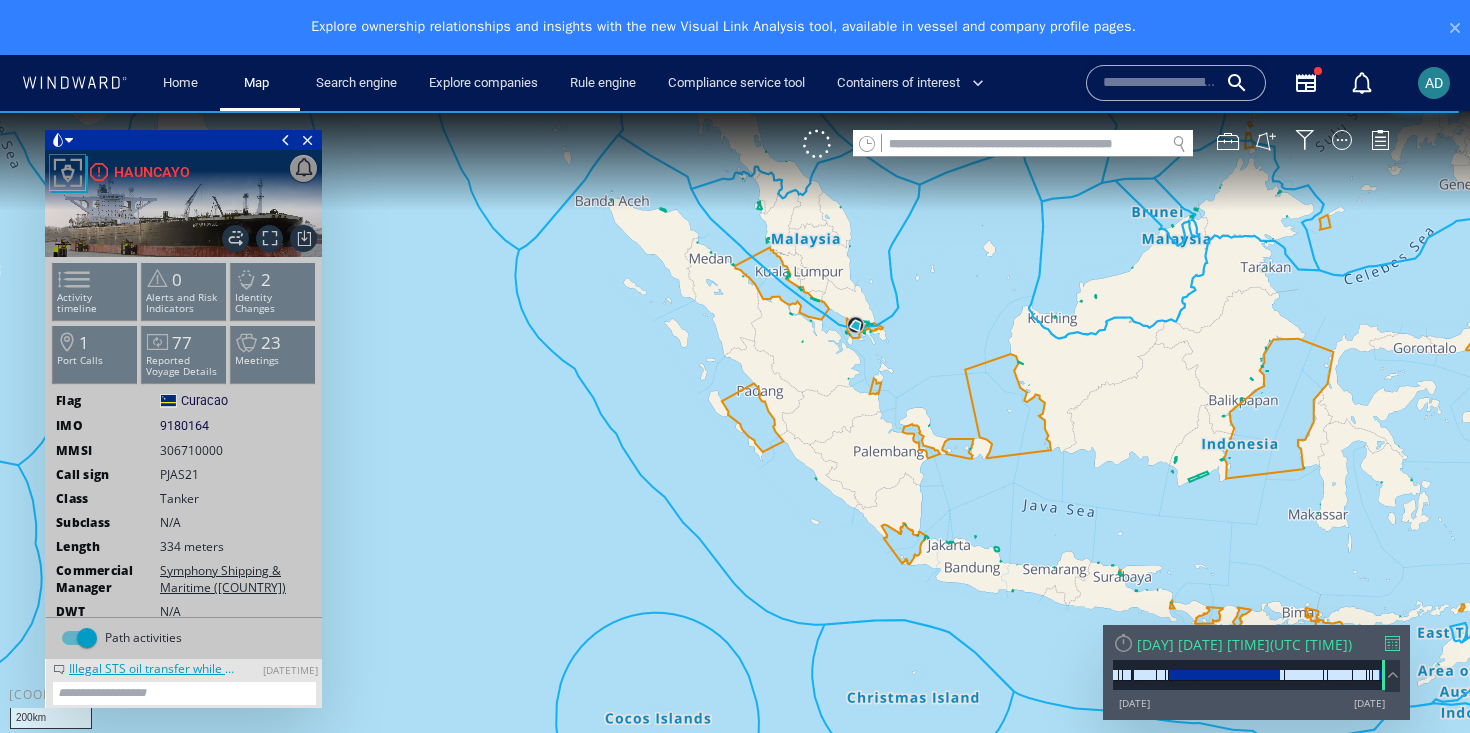 click at bounding box center (735, 439) 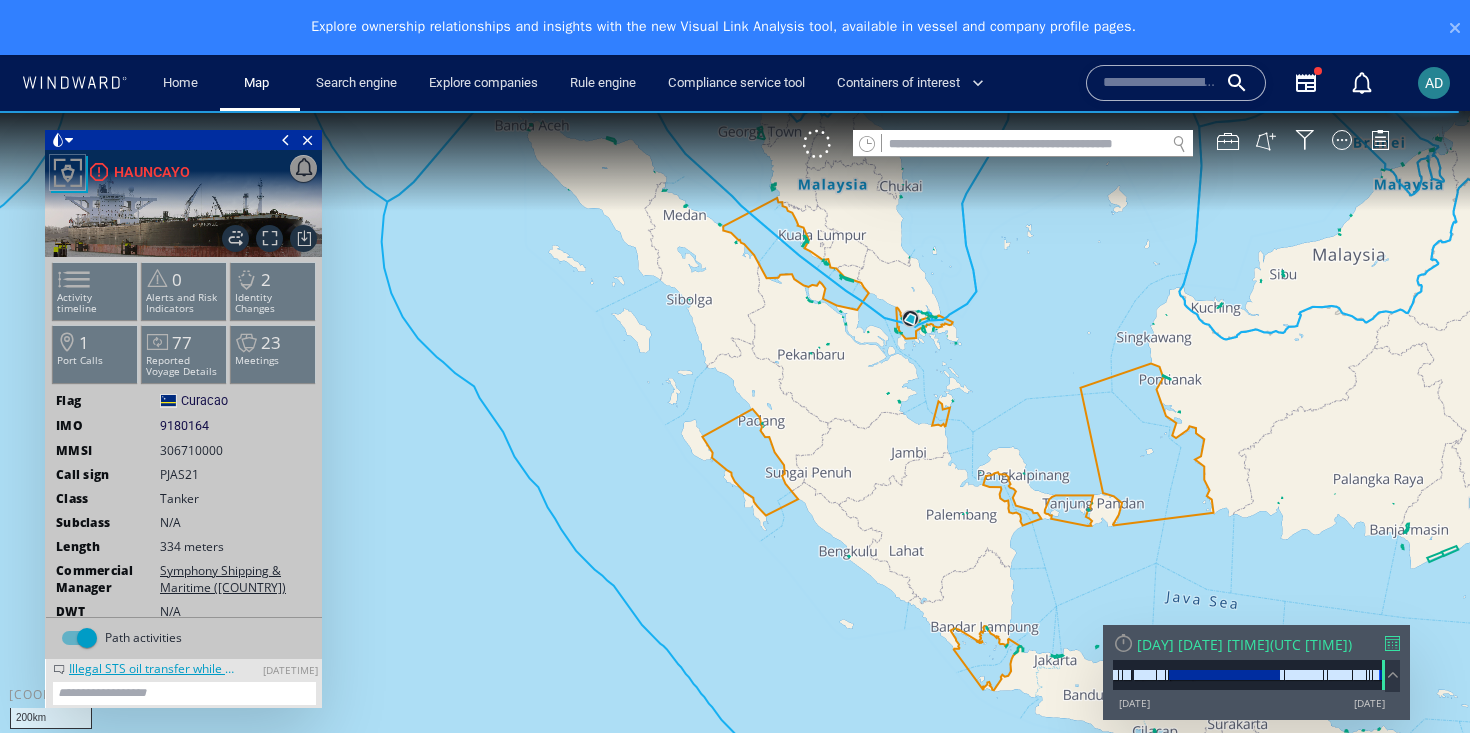 click at bounding box center (735, 439) 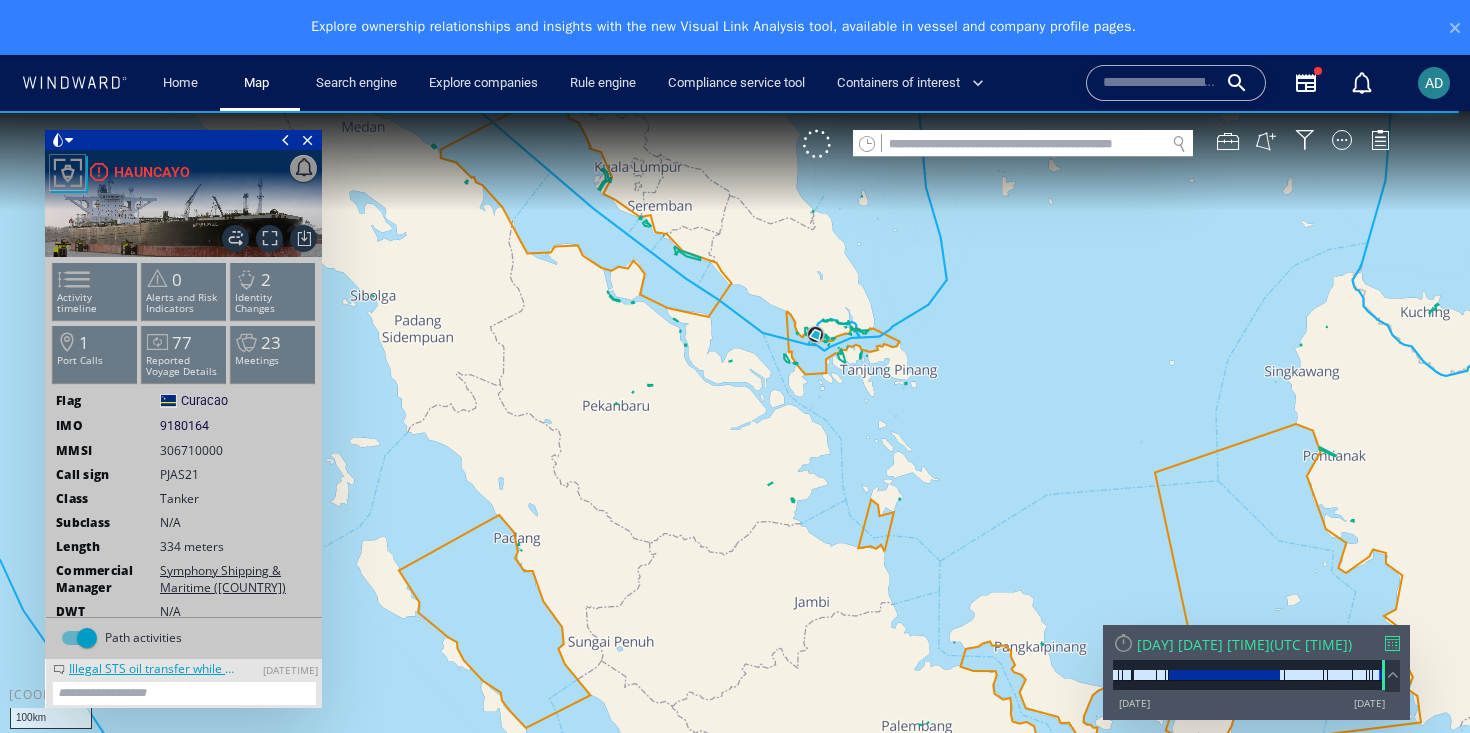 click at bounding box center (735, 439) 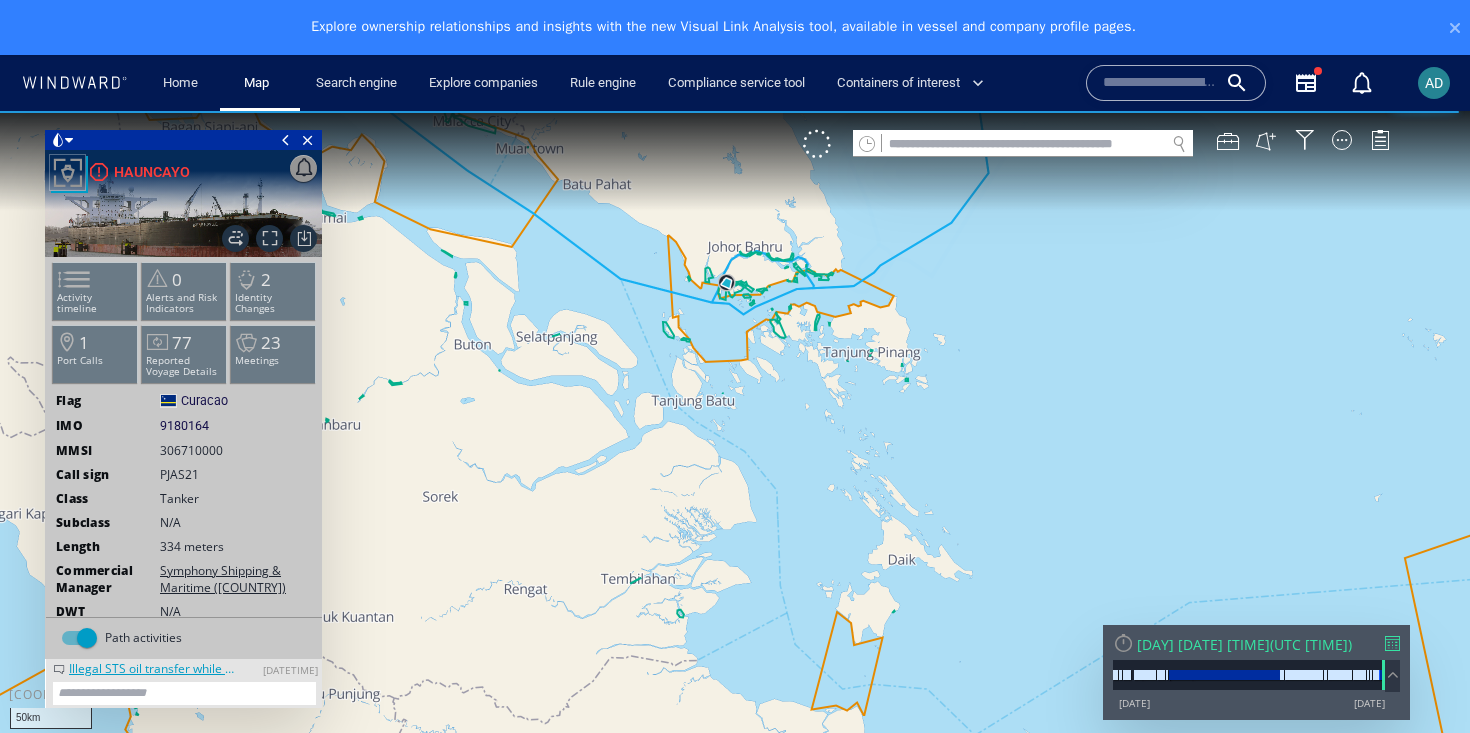 drag, startPoint x: 736, startPoint y: 406, endPoint x: 799, endPoint y: 513, distance: 124.16924 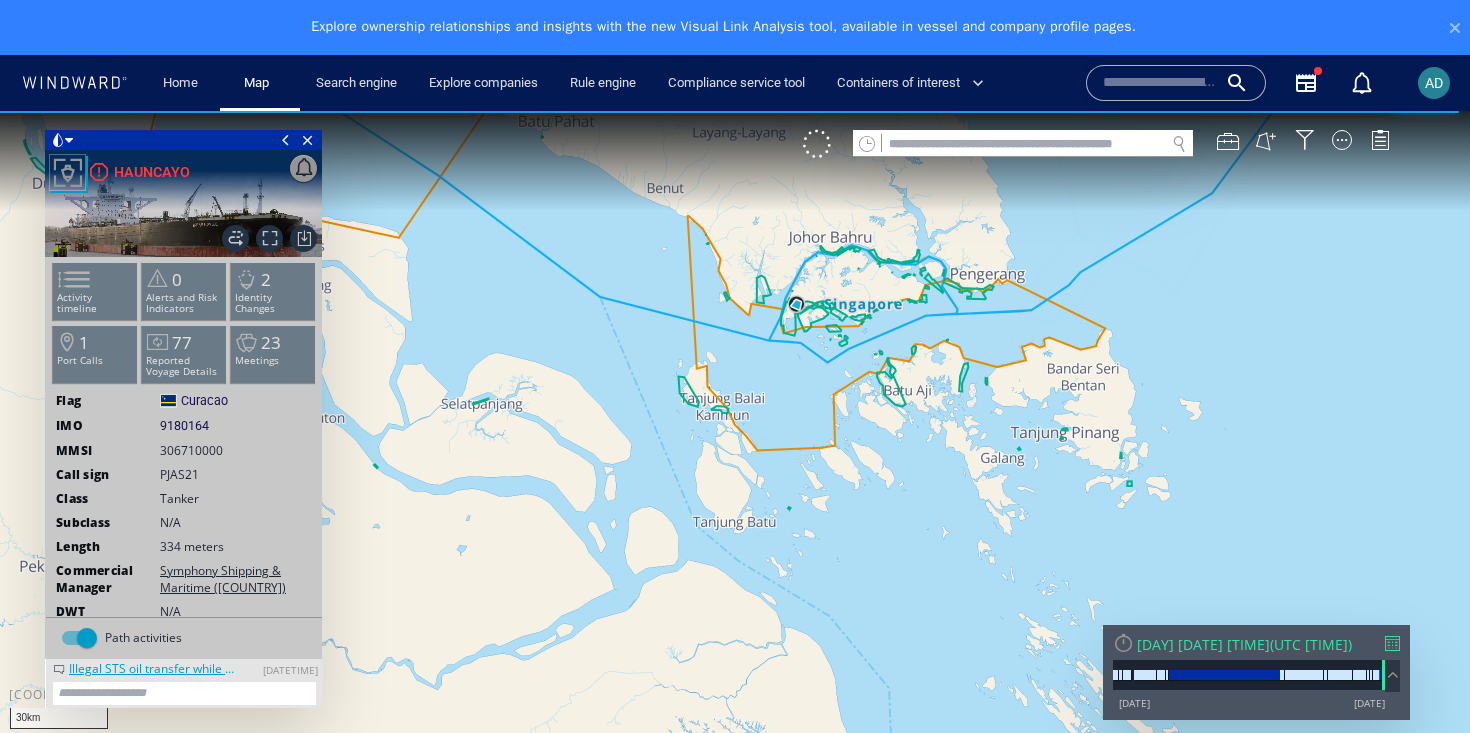 drag, startPoint x: 880, startPoint y: 313, endPoint x: 879, endPoint y: 497, distance: 184.00272 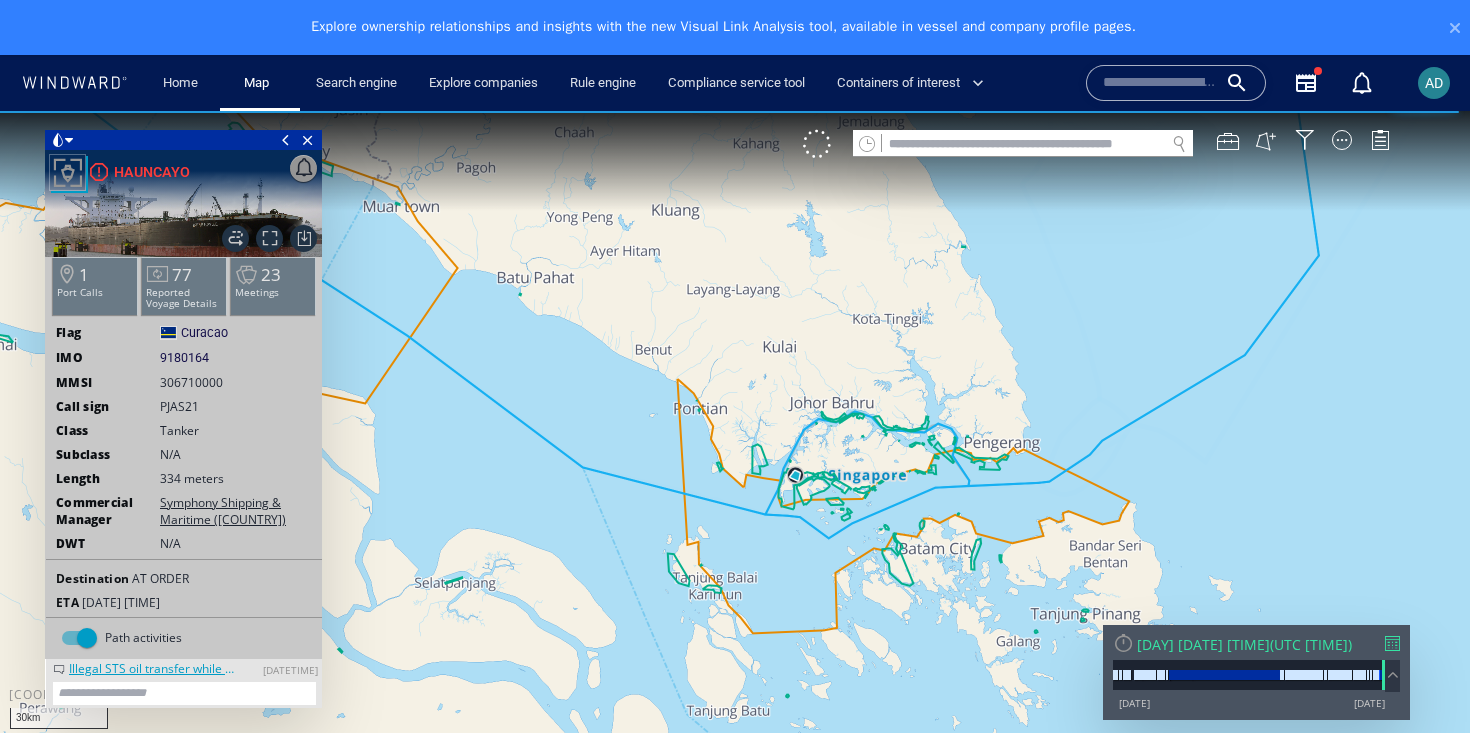 scroll, scrollTop: 157, scrollLeft: 0, axis: vertical 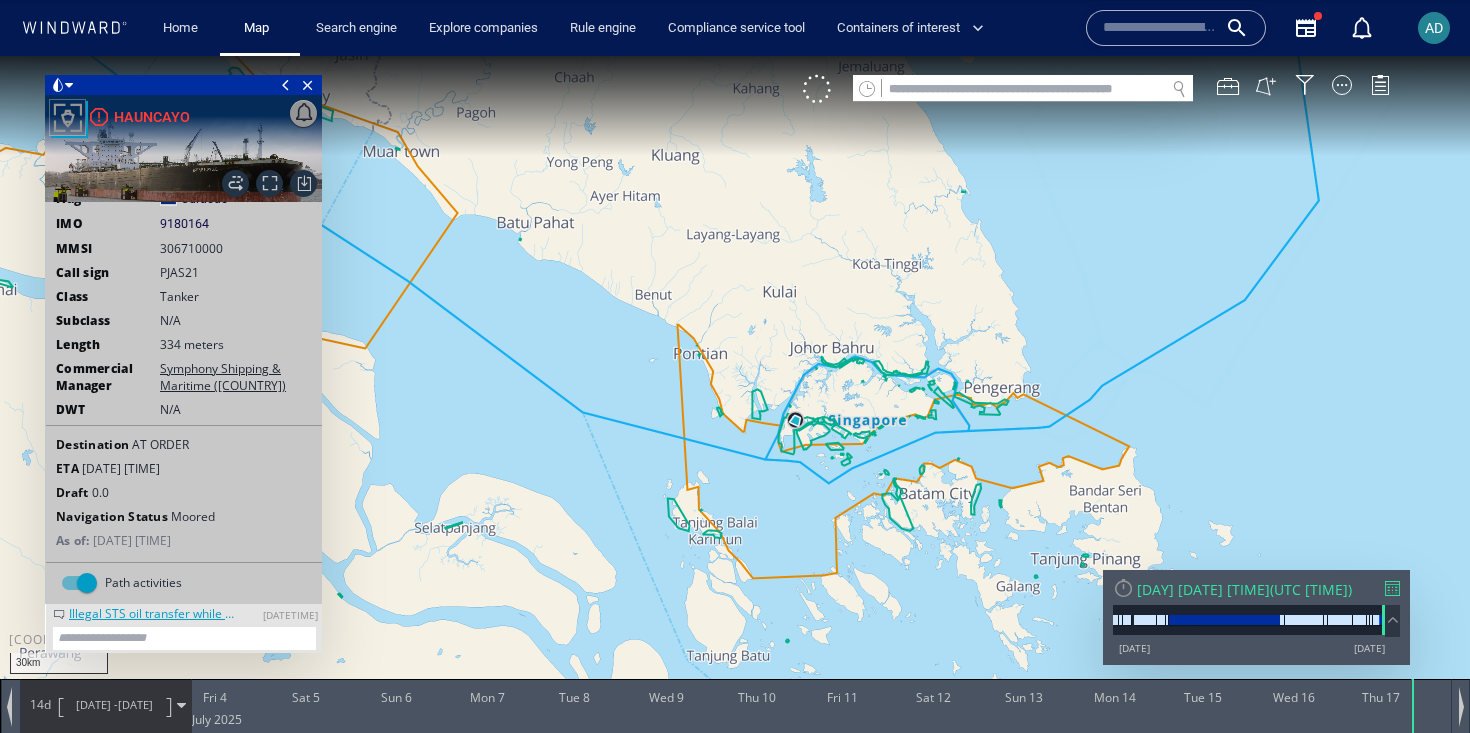 click on "03/07/25 -" at bounding box center [97, 704] 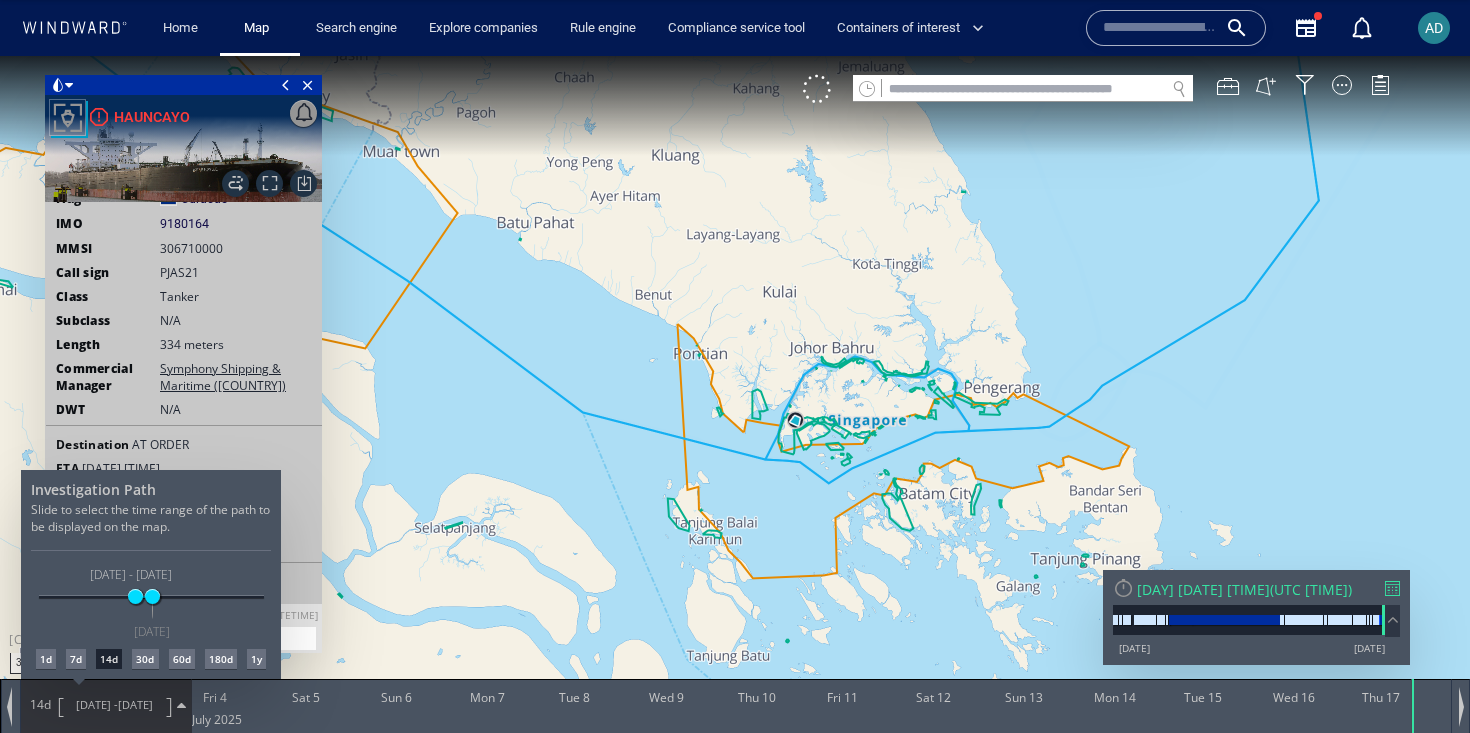 click on "30d" at bounding box center (145, 659) 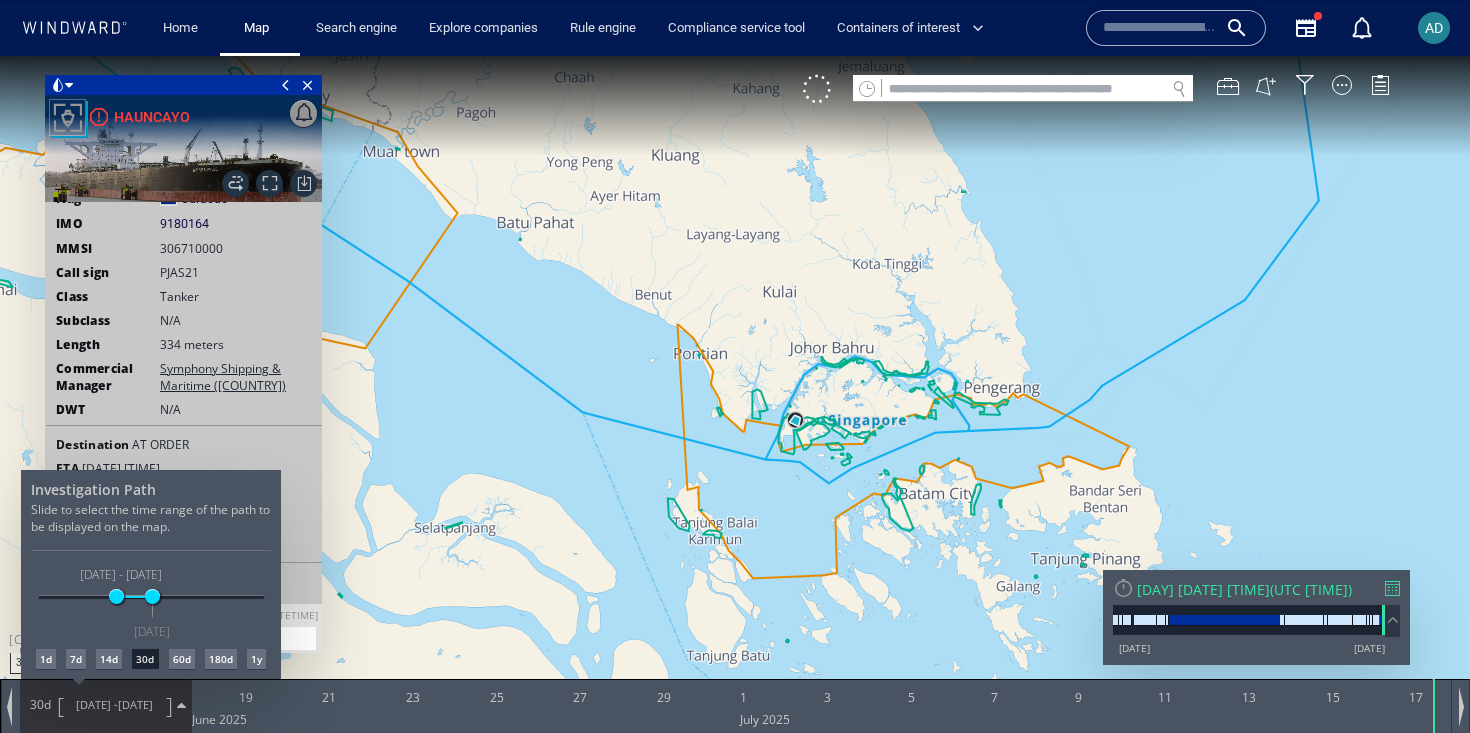drag, startPoint x: 909, startPoint y: 608, endPoint x: 909, endPoint y: 516, distance: 92 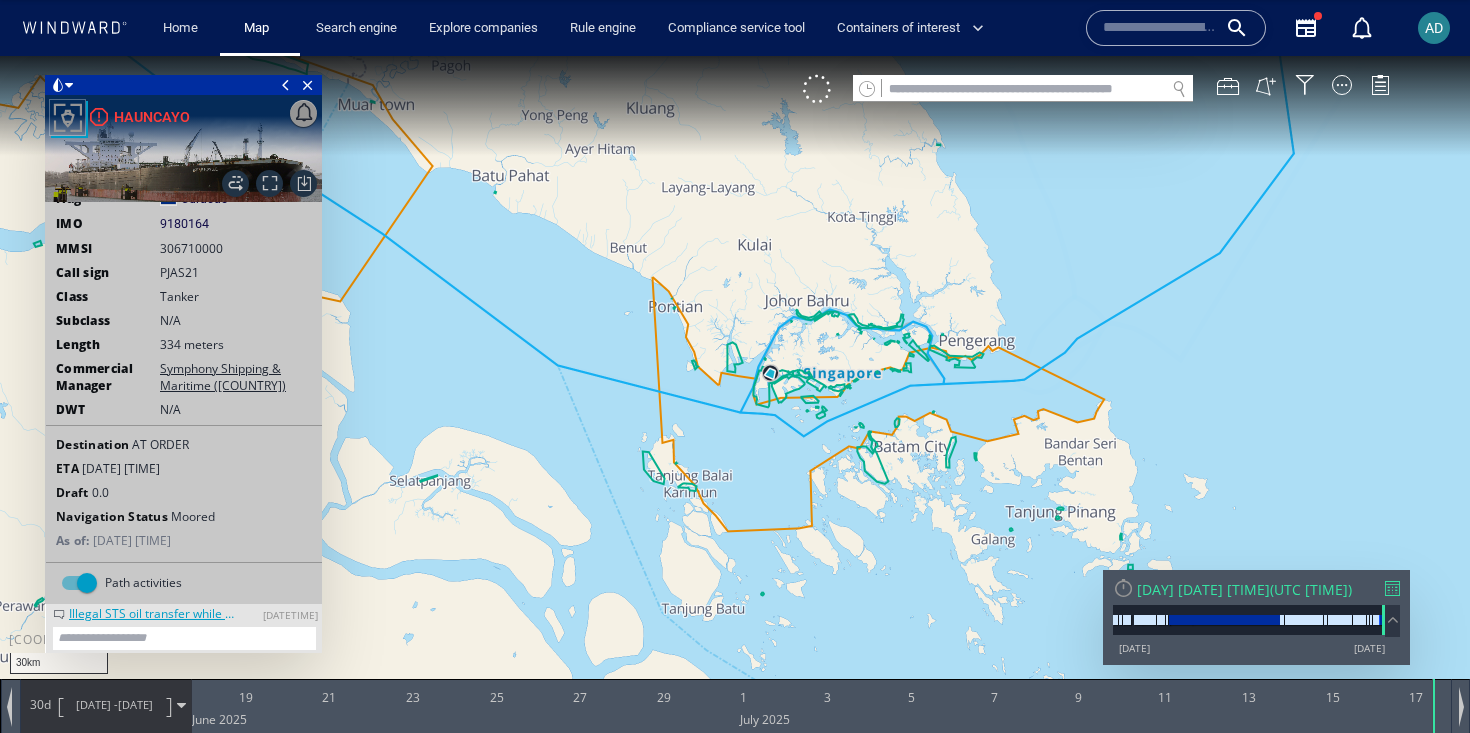 drag, startPoint x: 714, startPoint y: 583, endPoint x: 676, endPoint y: 493, distance: 97.6934 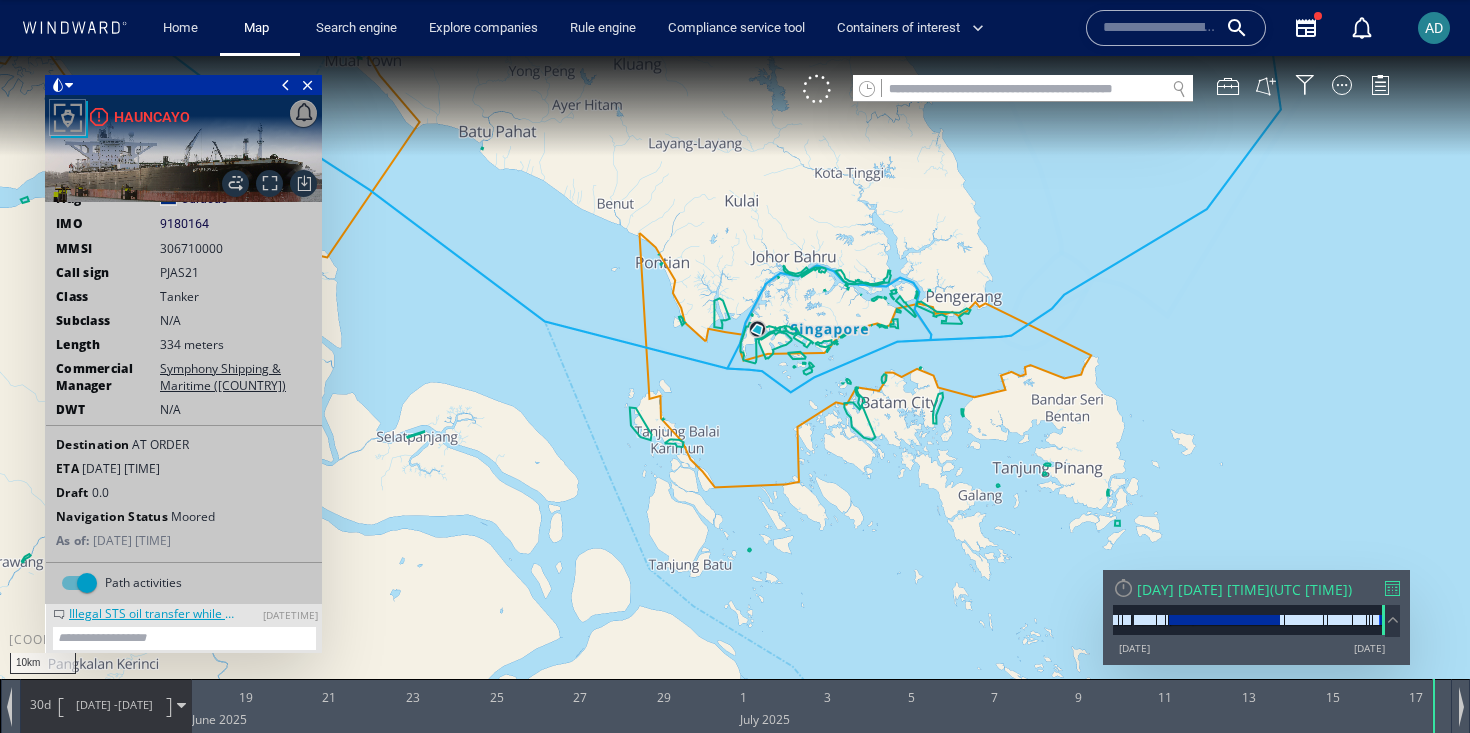 drag, startPoint x: 716, startPoint y: 373, endPoint x: 797, endPoint y: 408, distance: 88.23831 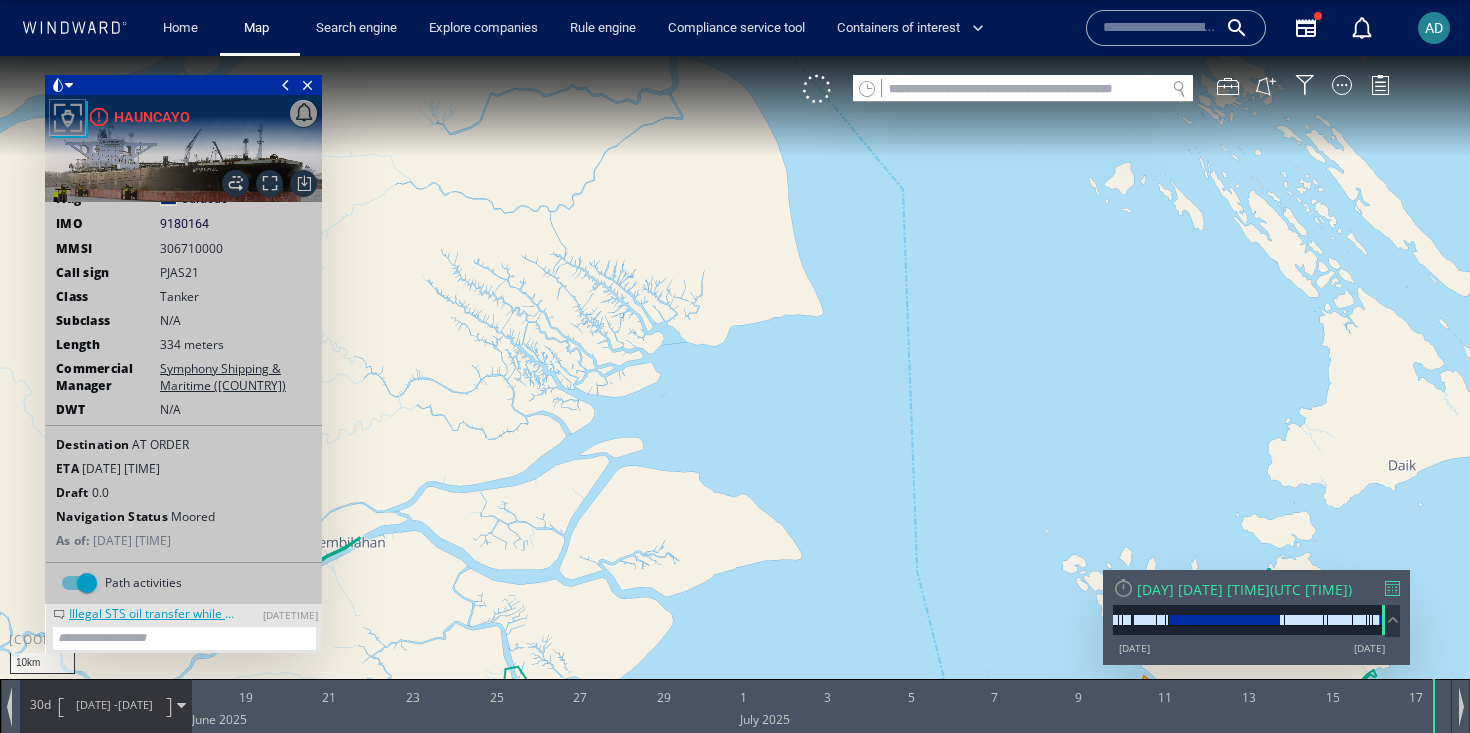 drag, startPoint x: 636, startPoint y: 205, endPoint x: 726, endPoint y: 629, distance: 433.44666 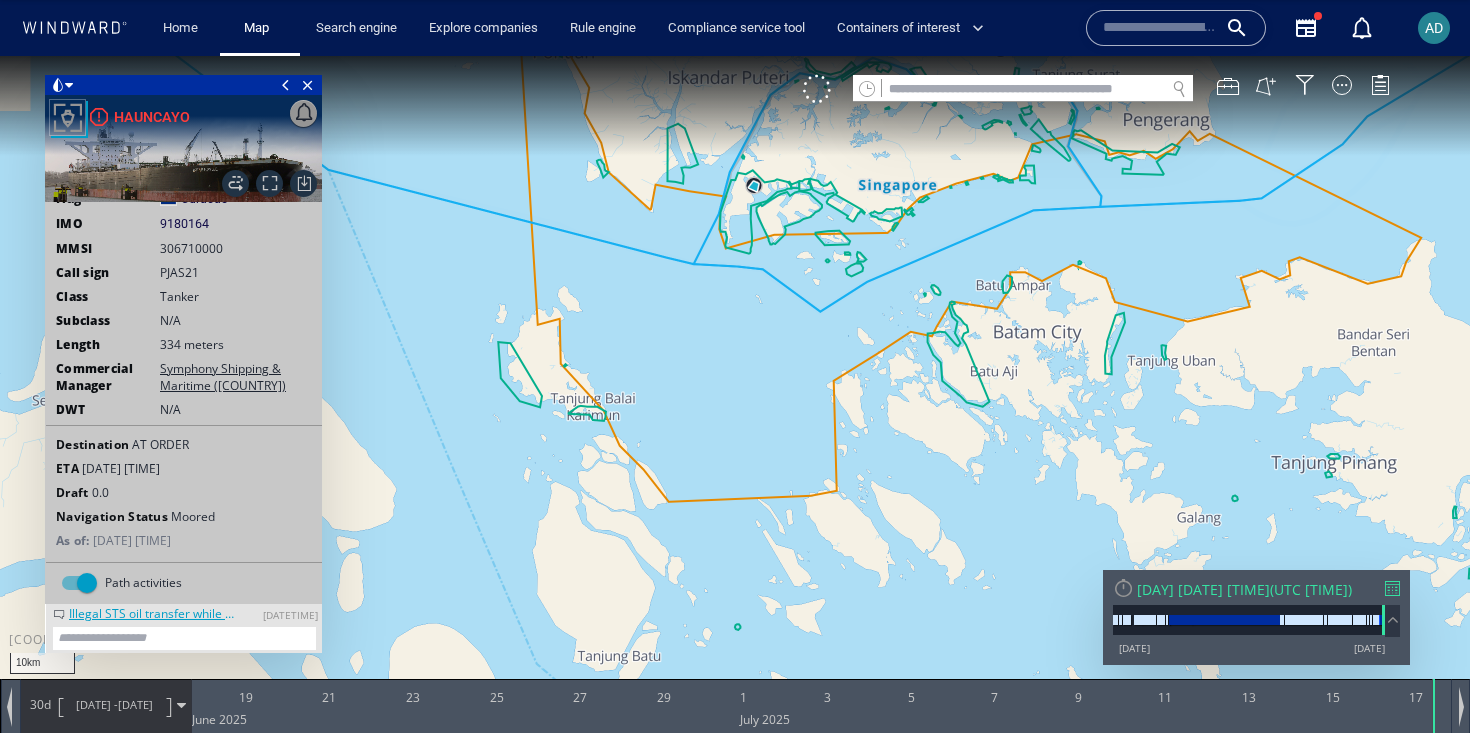 drag, startPoint x: 939, startPoint y: 387, endPoint x: 892, endPoint y: 796, distance: 411.69162 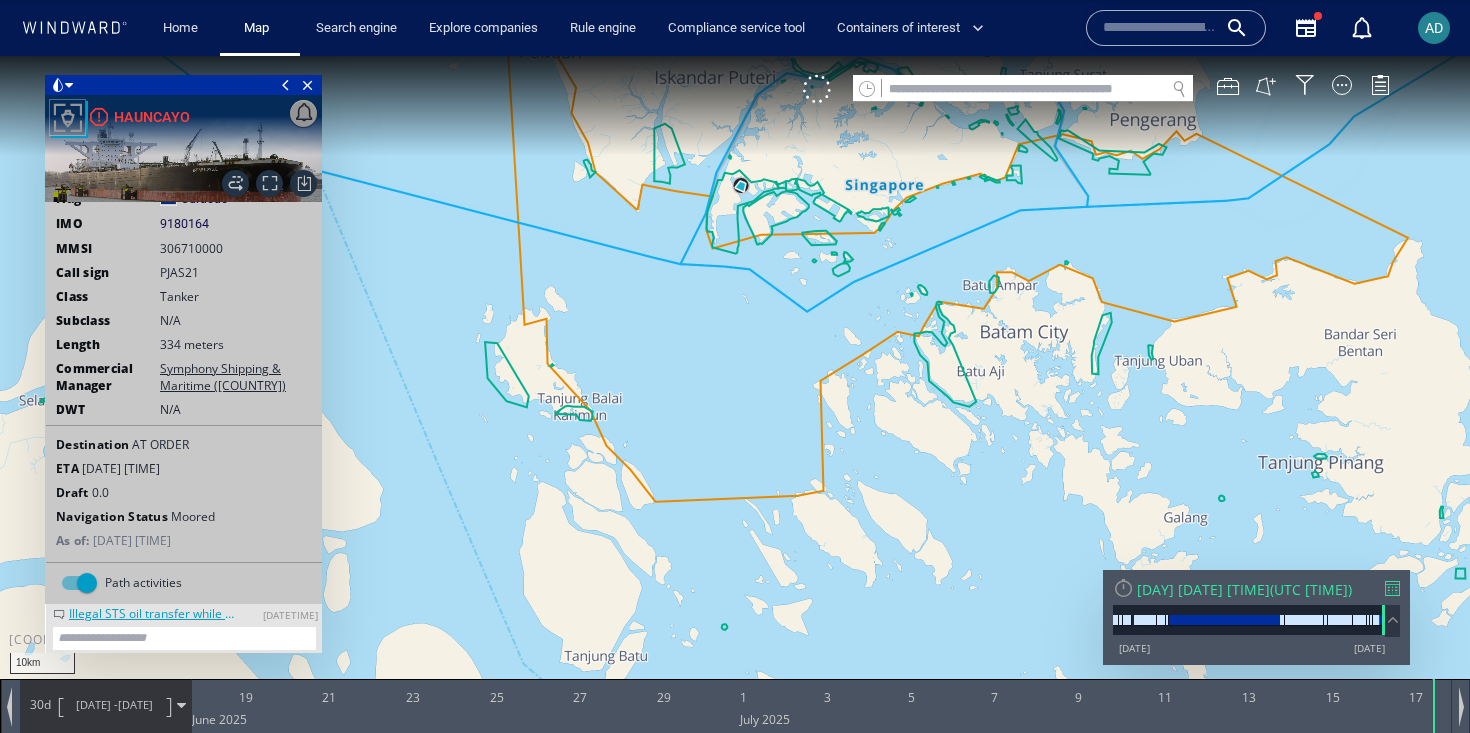 click at bounding box center [1392, 588] 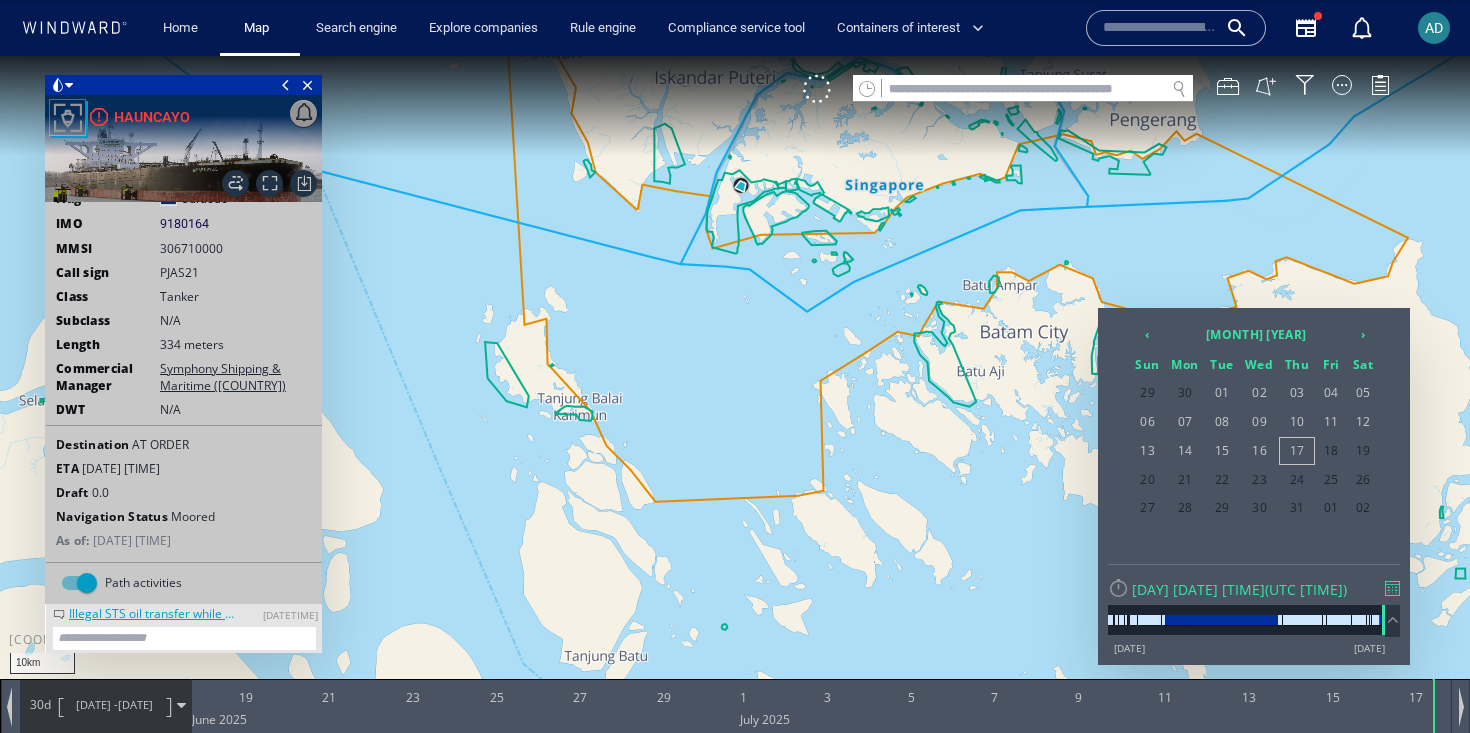 click at bounding box center [1392, 588] 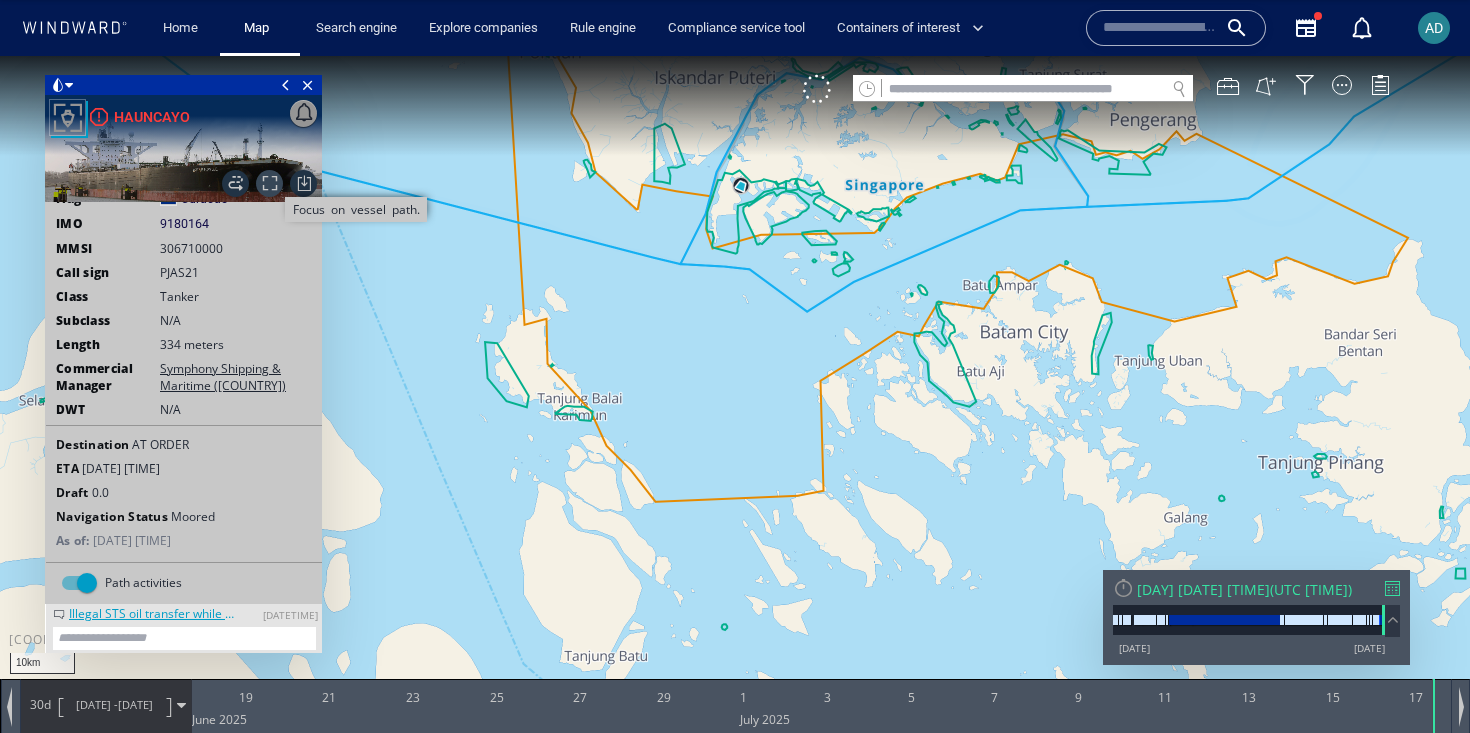 click on "Focus on vessel path." at bounding box center [269, 183] 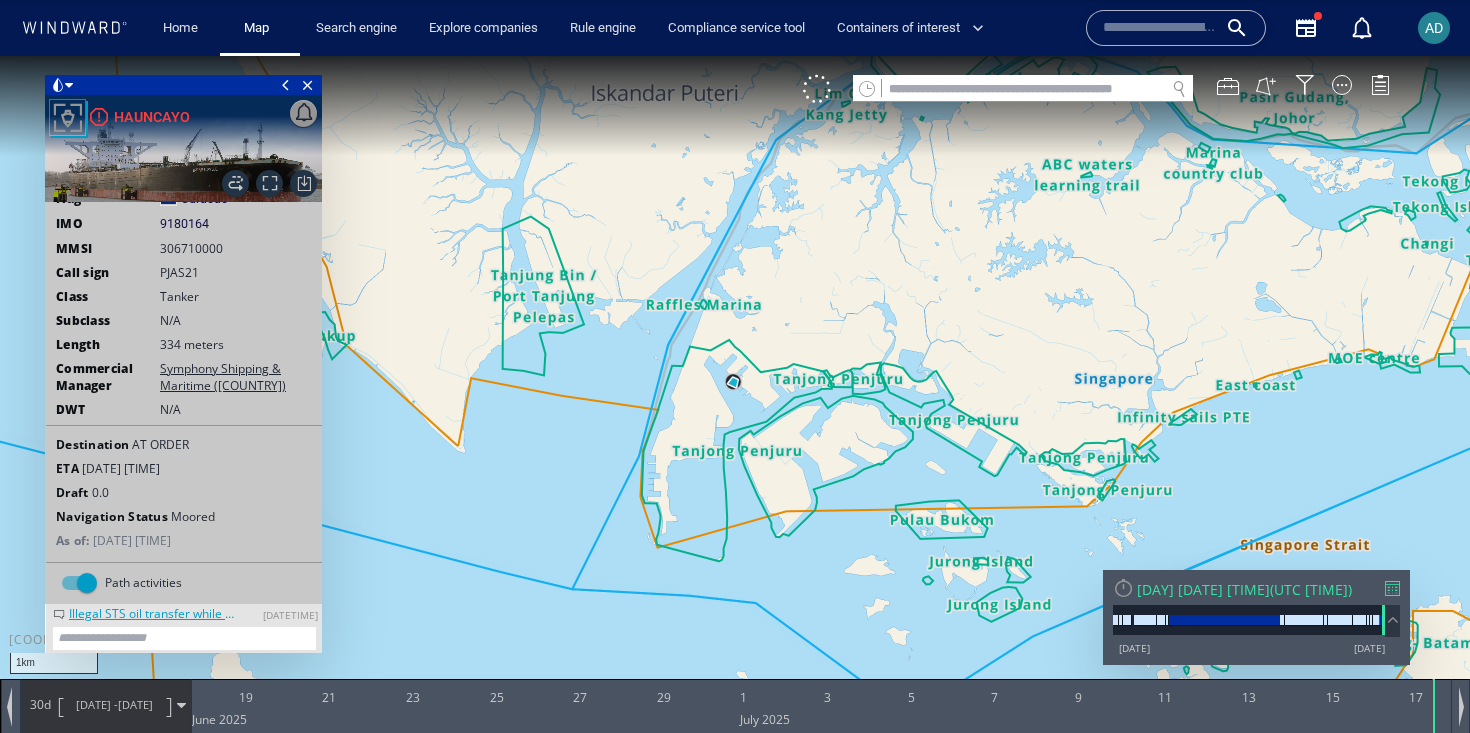 drag, startPoint x: 616, startPoint y: 530, endPoint x: 616, endPoint y: 516, distance: 14 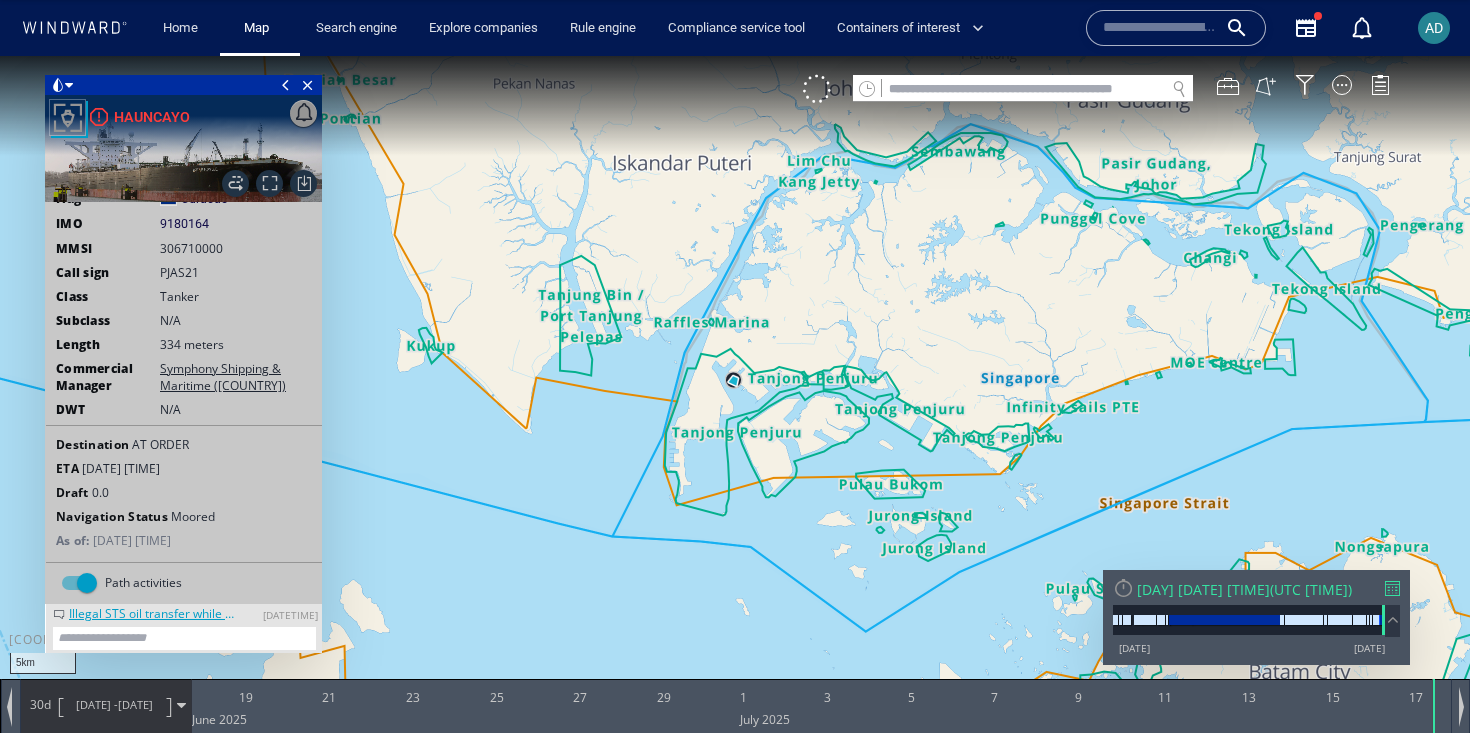 click on "30d" at bounding box center (40, 704) 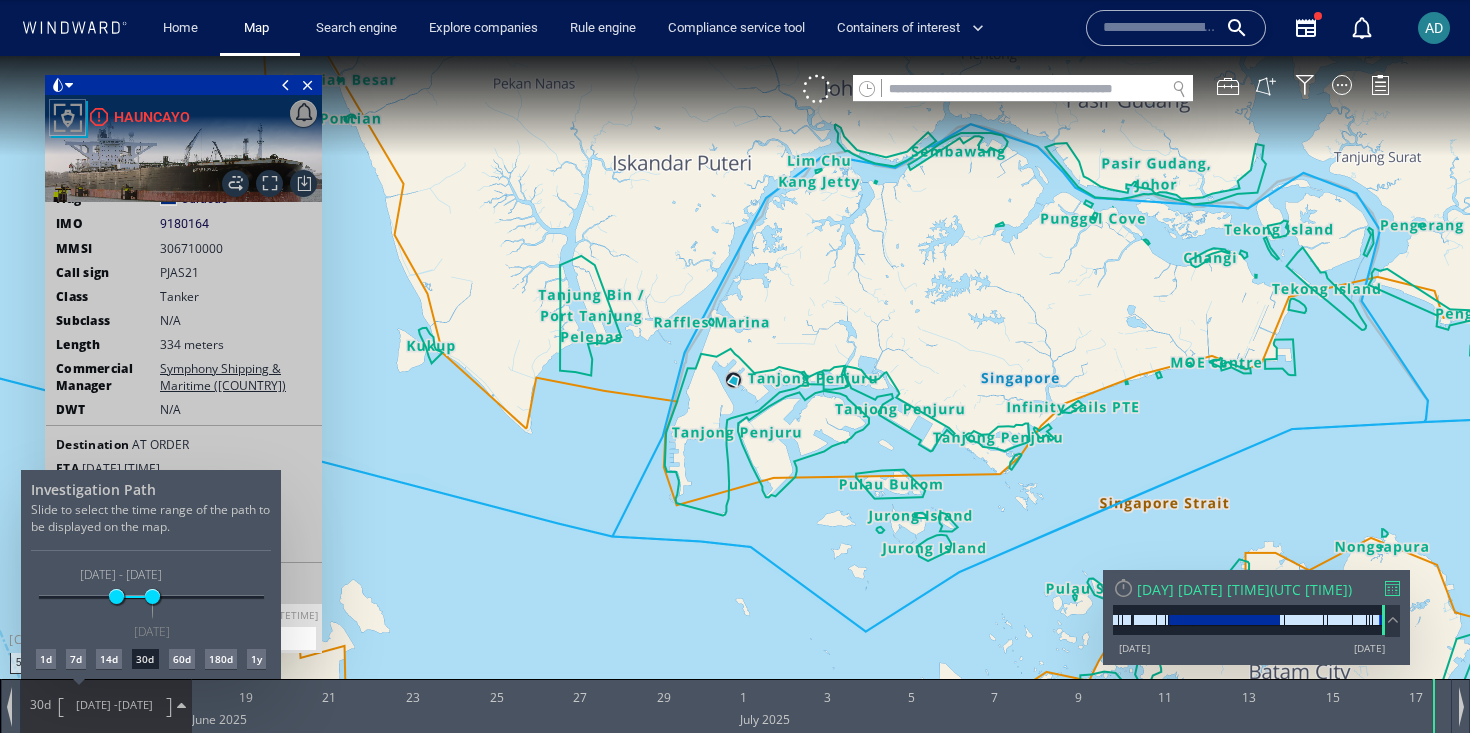 click on "60d" at bounding box center [182, 659] 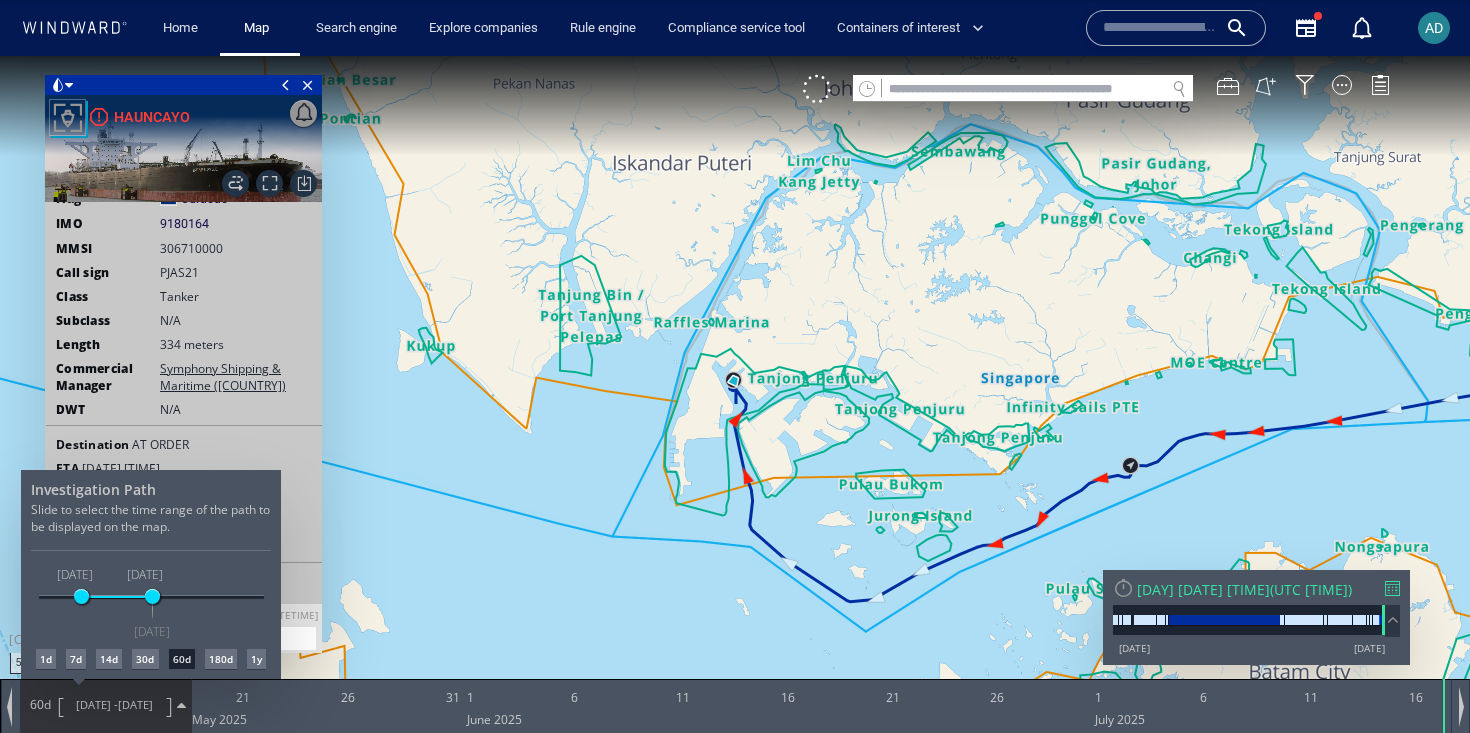 drag, startPoint x: 970, startPoint y: 328, endPoint x: 730, endPoint y: 292, distance: 242.68498 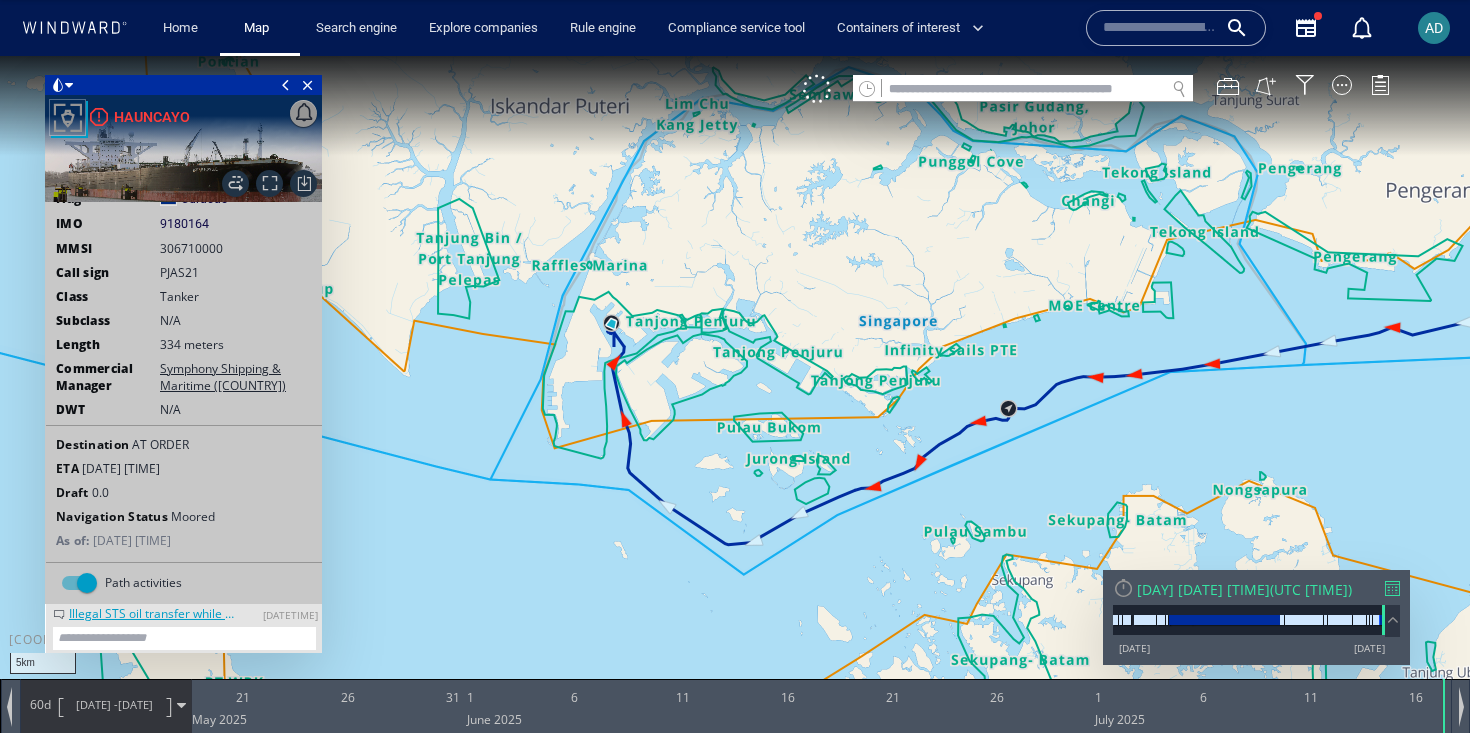drag, startPoint x: 958, startPoint y: 283, endPoint x: 814, endPoint y: 224, distance: 155.61812 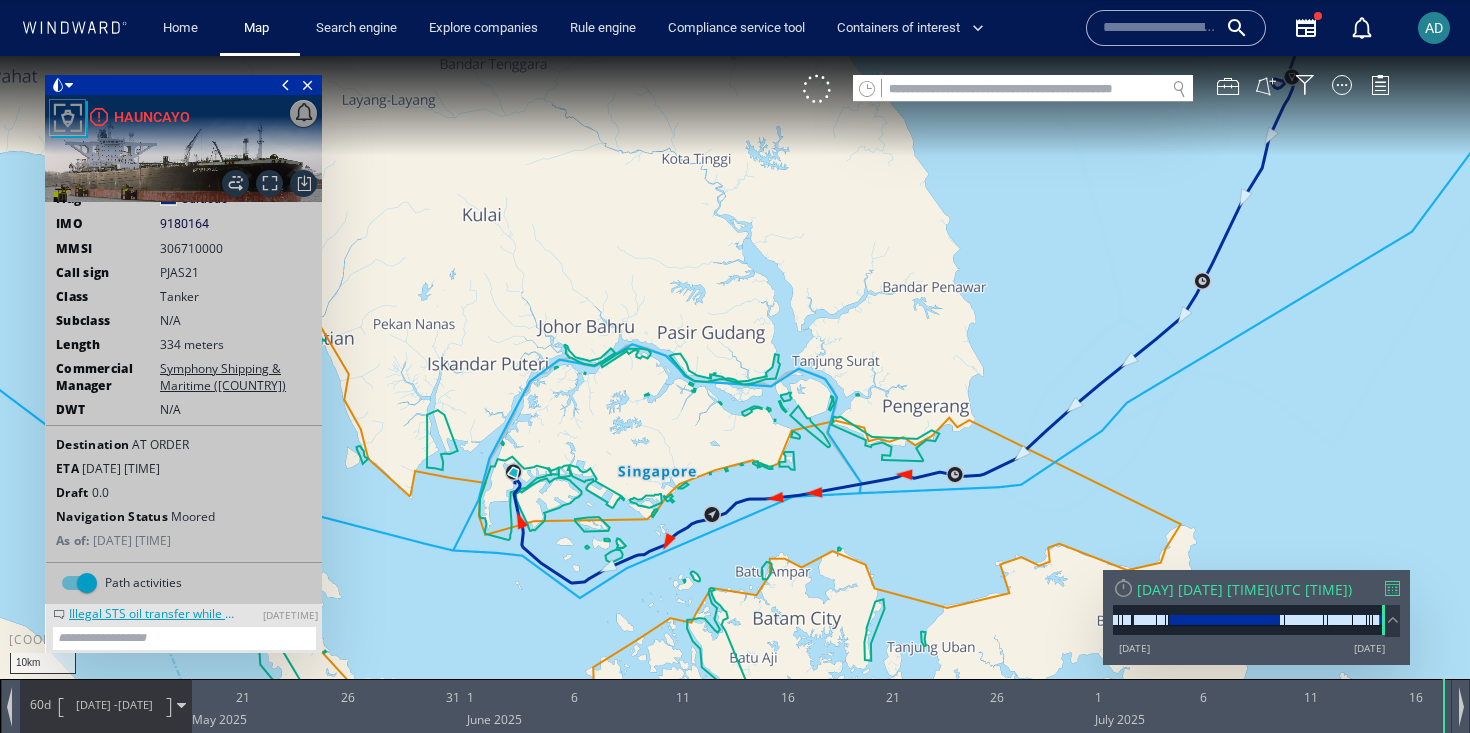 drag, startPoint x: 918, startPoint y: 244, endPoint x: 730, endPoint y: 388, distance: 236.81216 